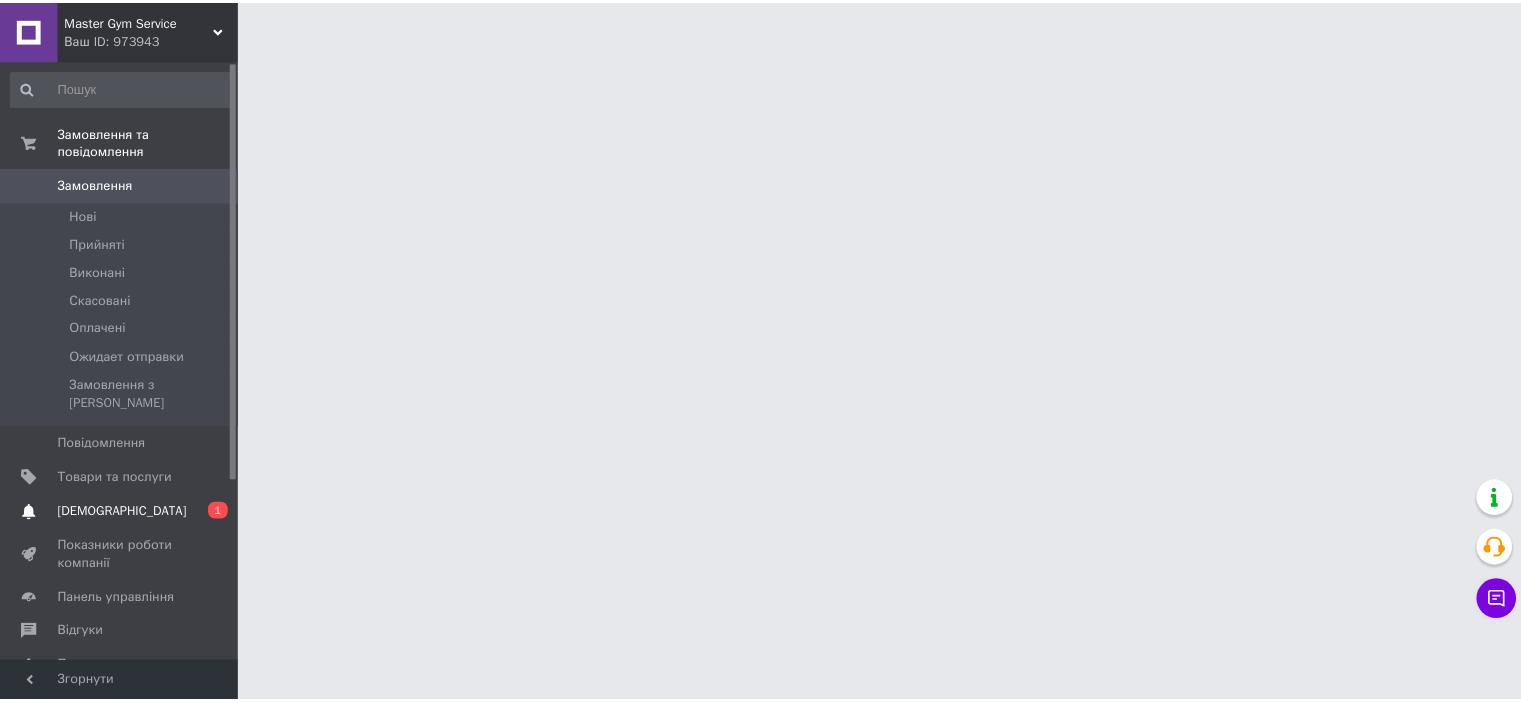 scroll, scrollTop: 0, scrollLeft: 0, axis: both 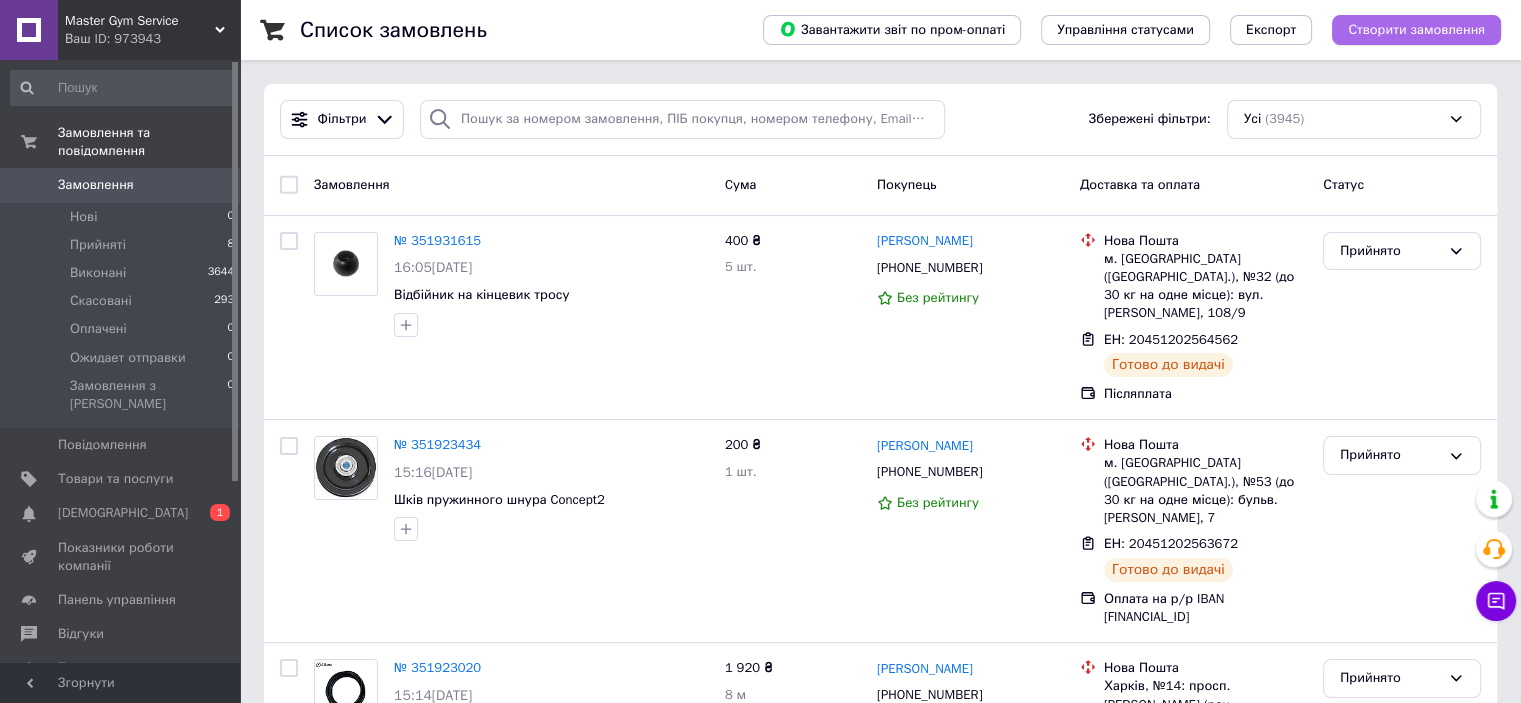 click on "Створити замовлення" at bounding box center [1416, 30] 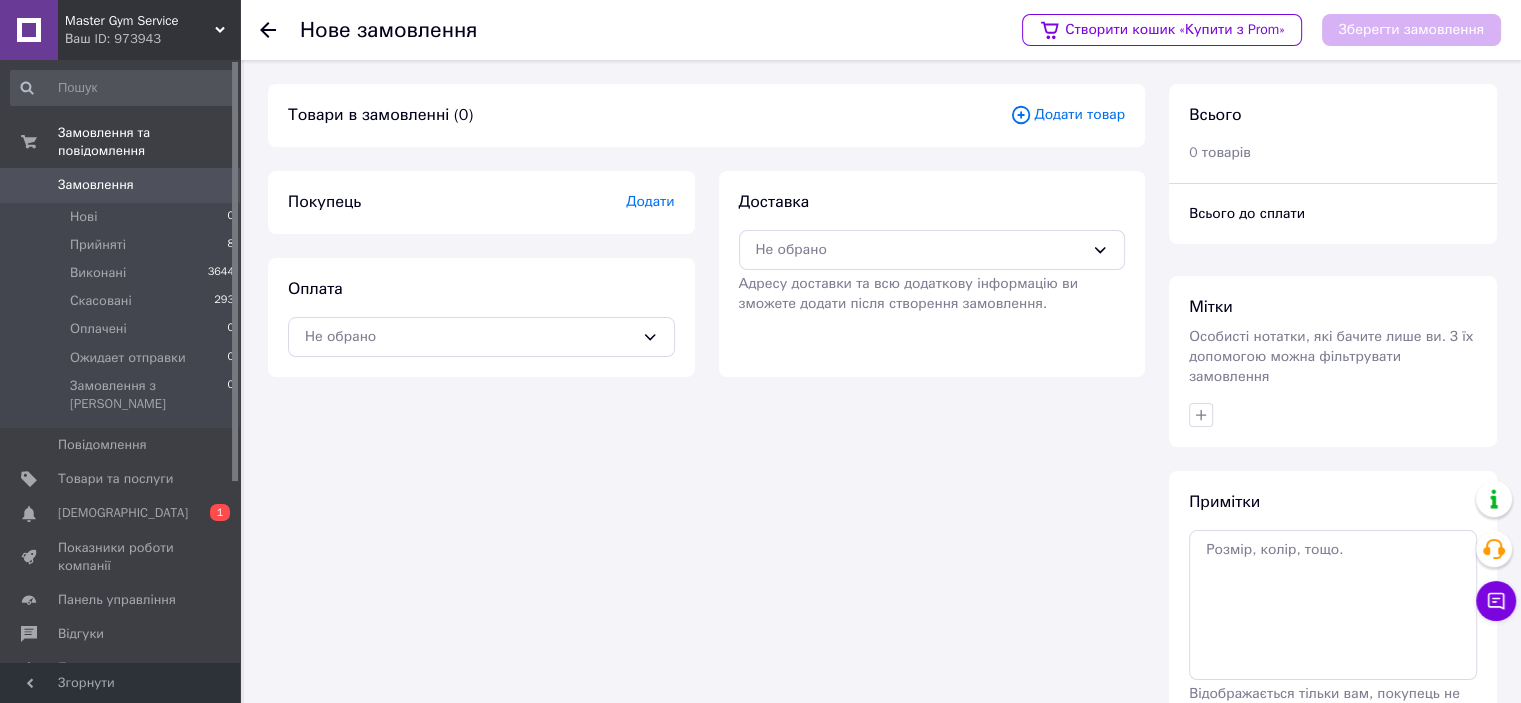 click on "Додати" at bounding box center (650, 201) 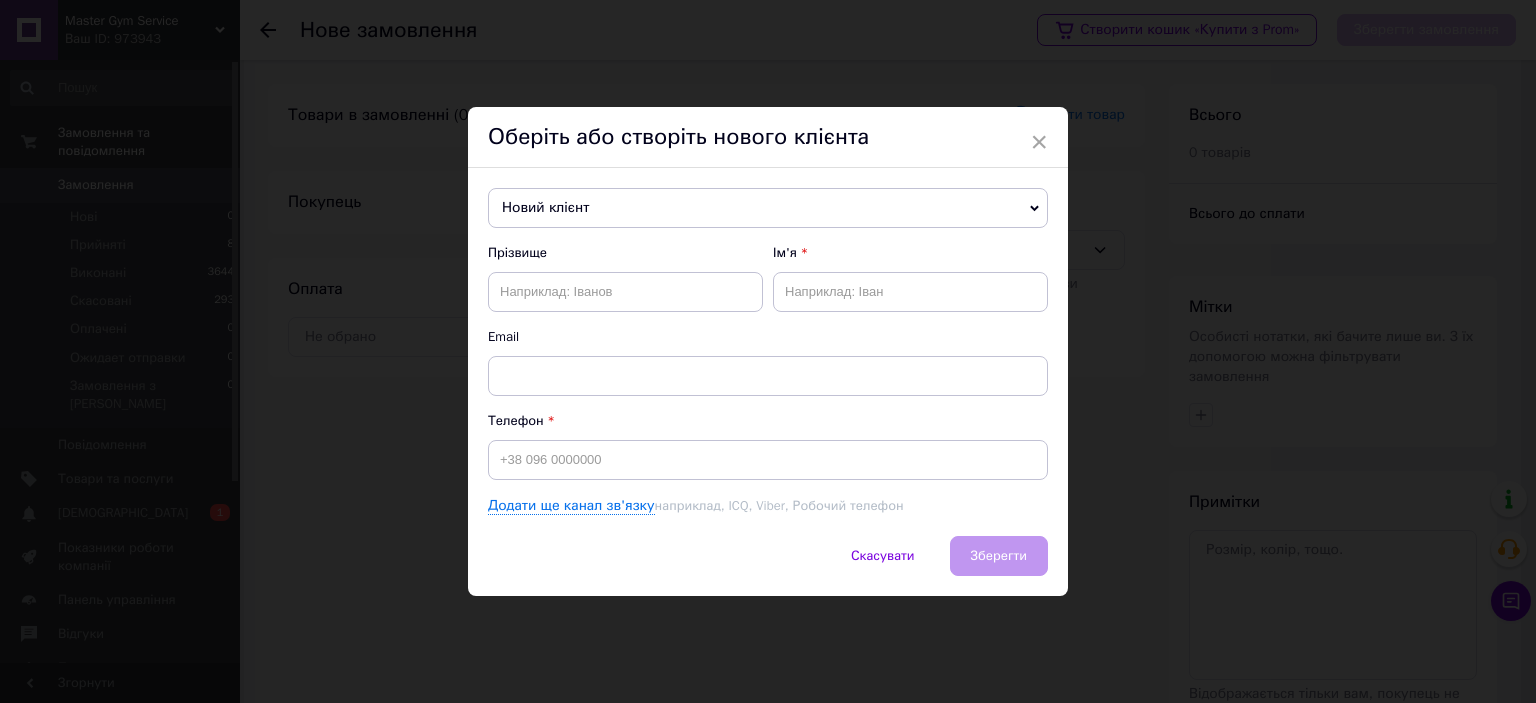 click on "Новий клієнт" at bounding box center [768, 208] 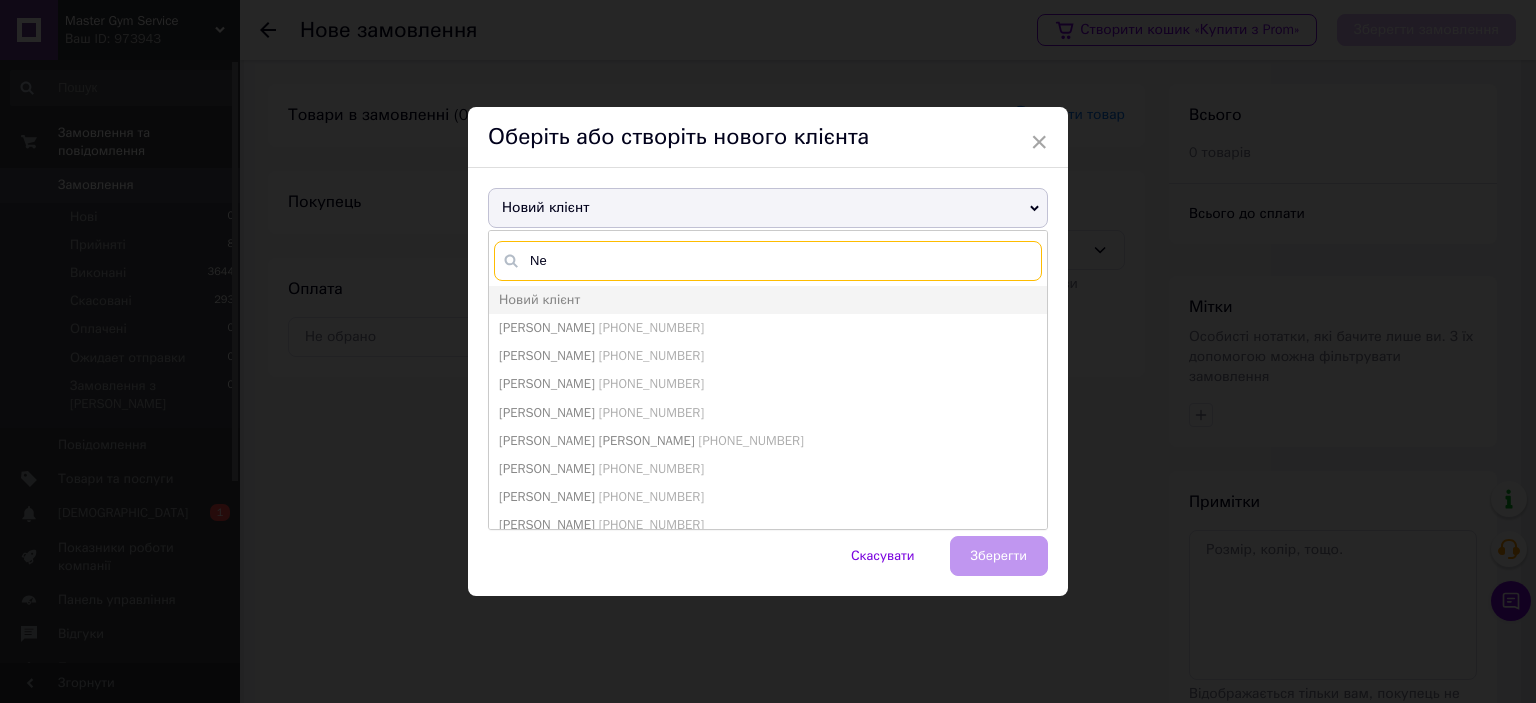 type on "N" 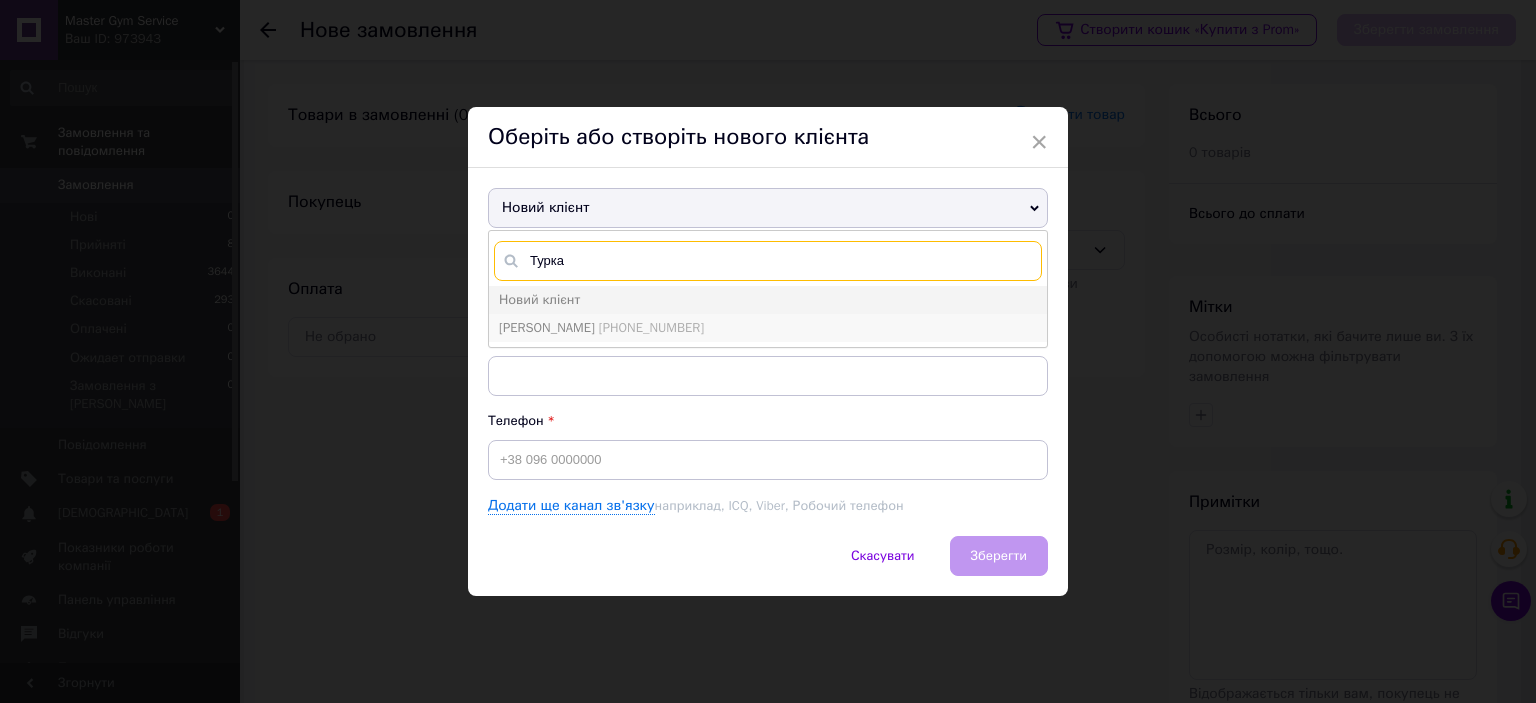 type on "Турка" 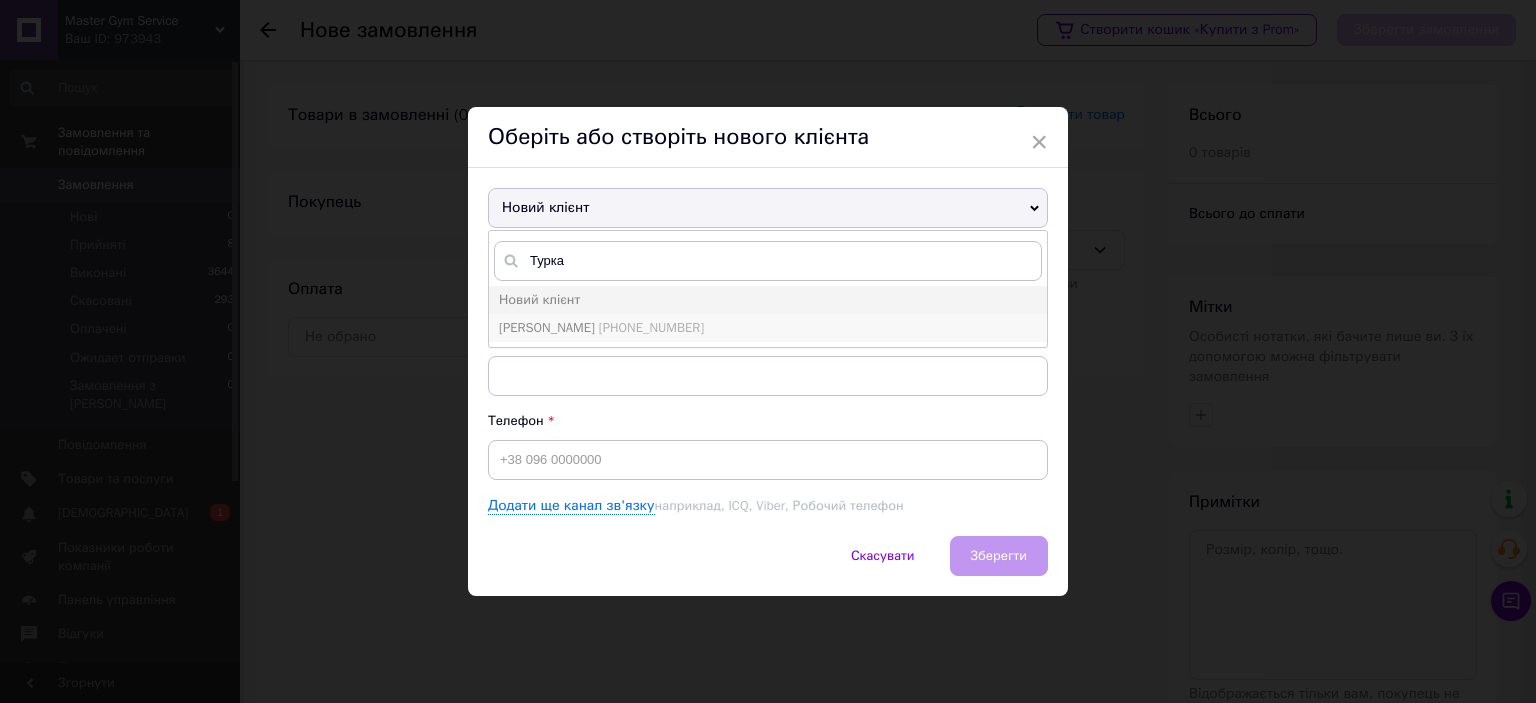 click on "+380984449795" at bounding box center (651, 327) 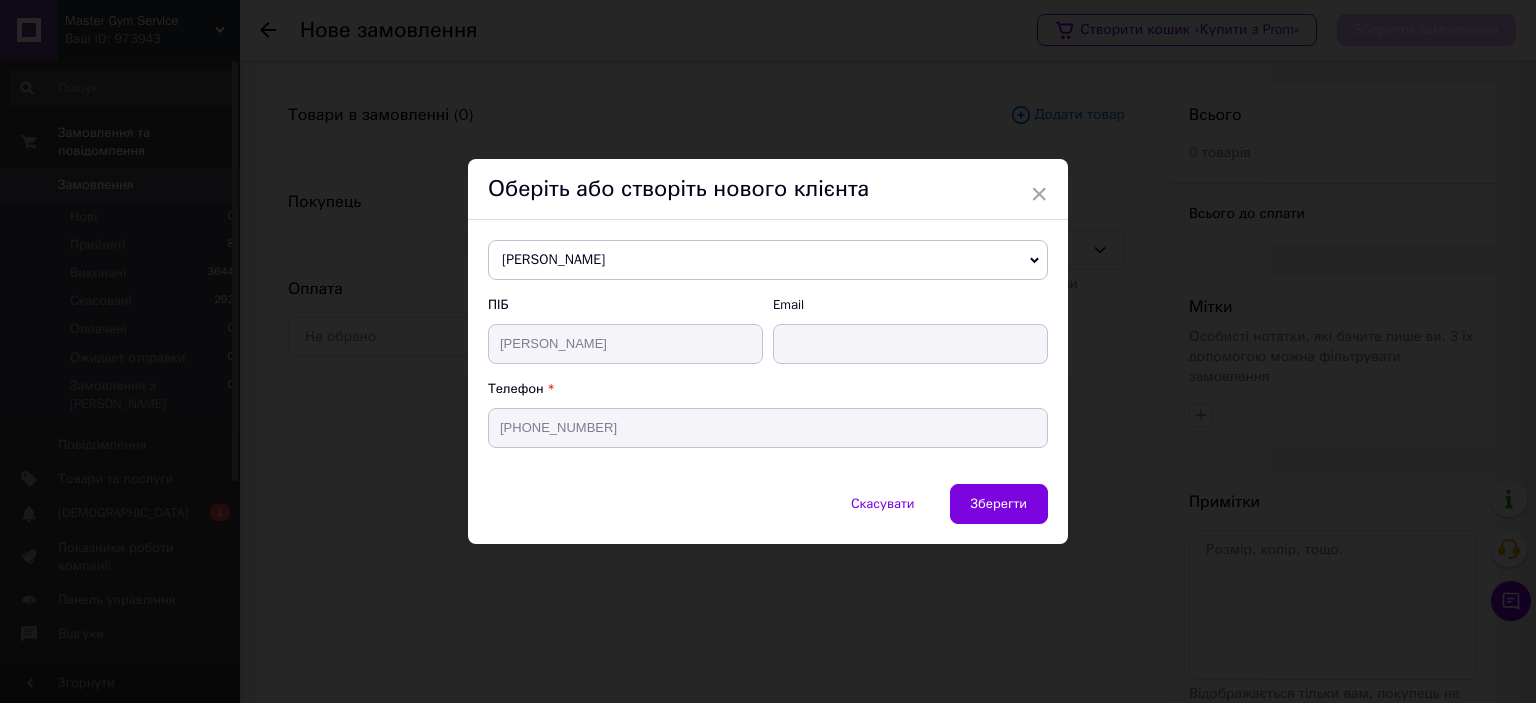 drag, startPoint x: 1019, startPoint y: 488, endPoint x: 1011, endPoint y: 496, distance: 11.313708 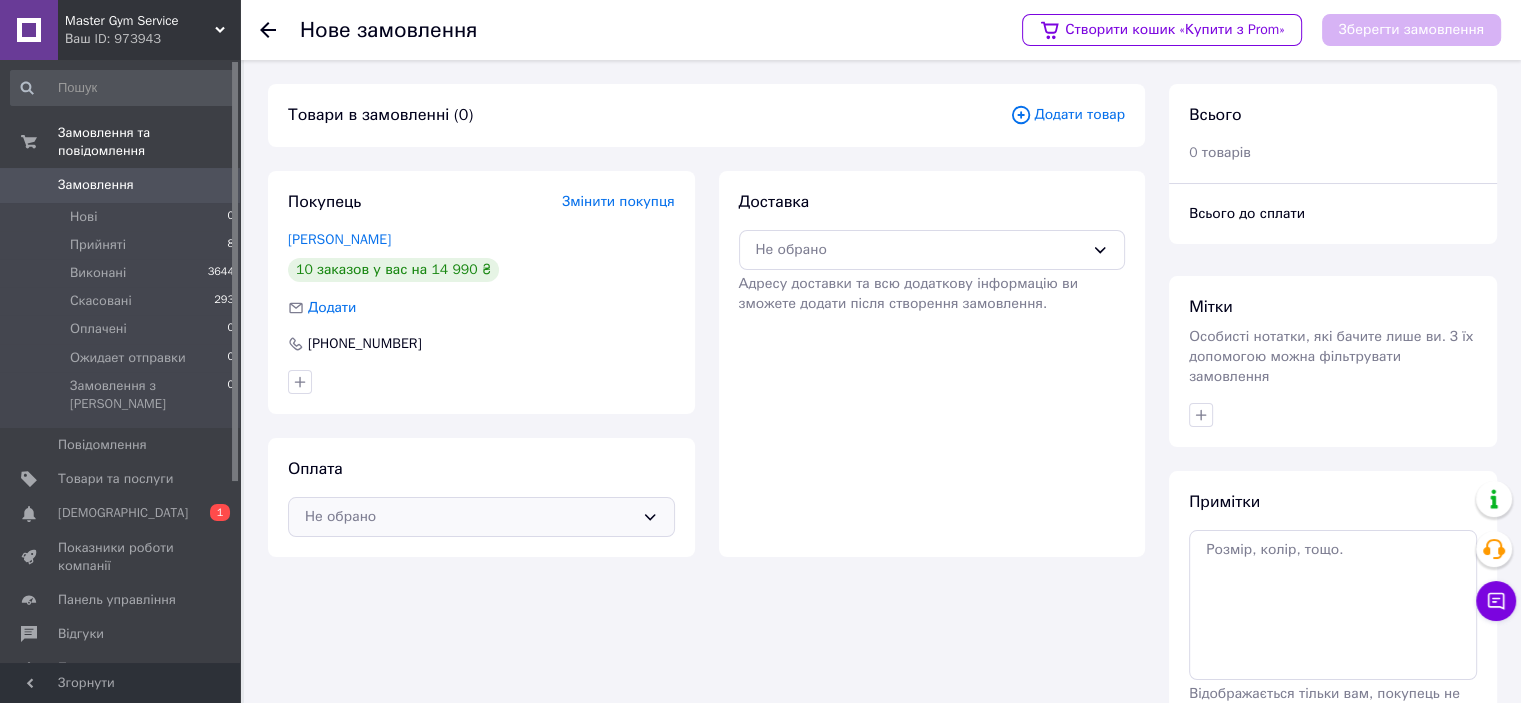 click on "Не обрано" at bounding box center (469, 517) 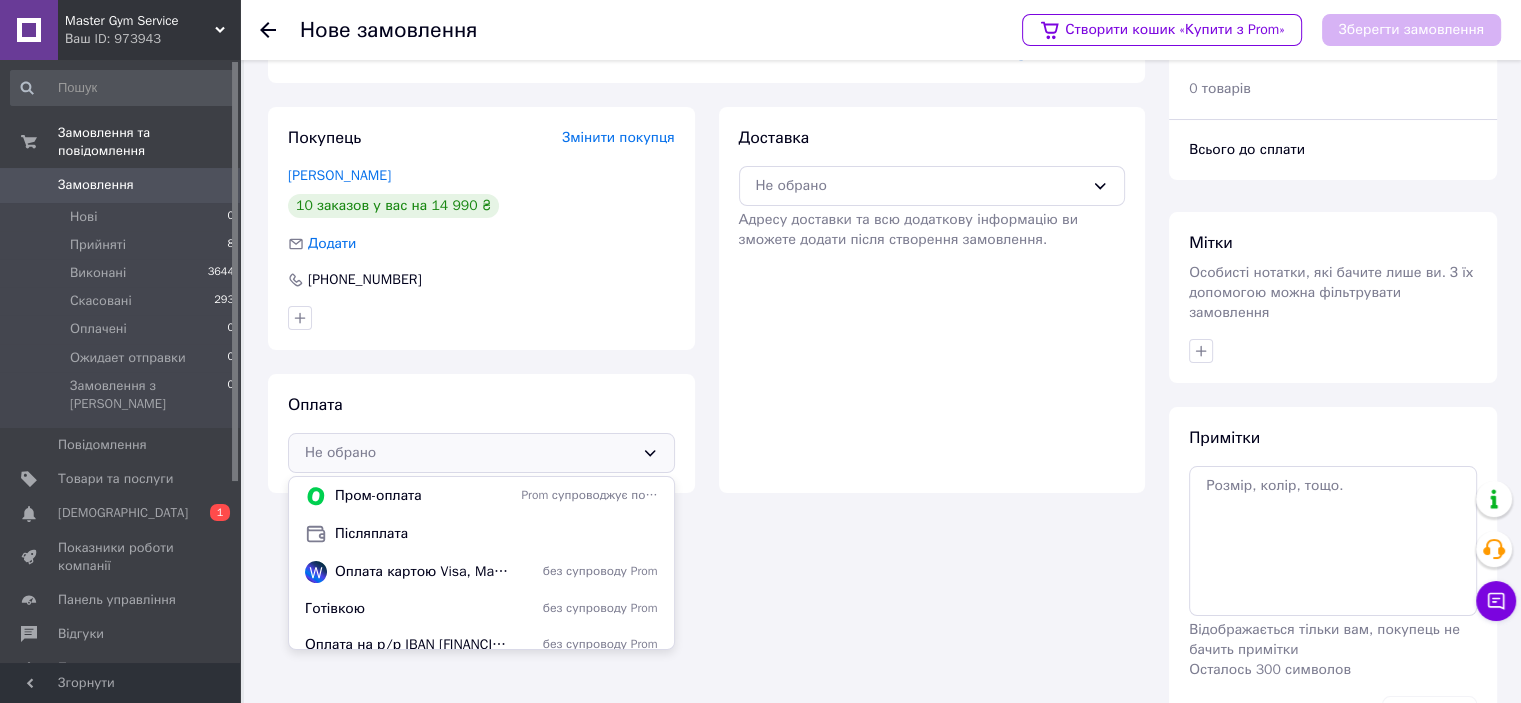 scroll, scrollTop: 120, scrollLeft: 0, axis: vertical 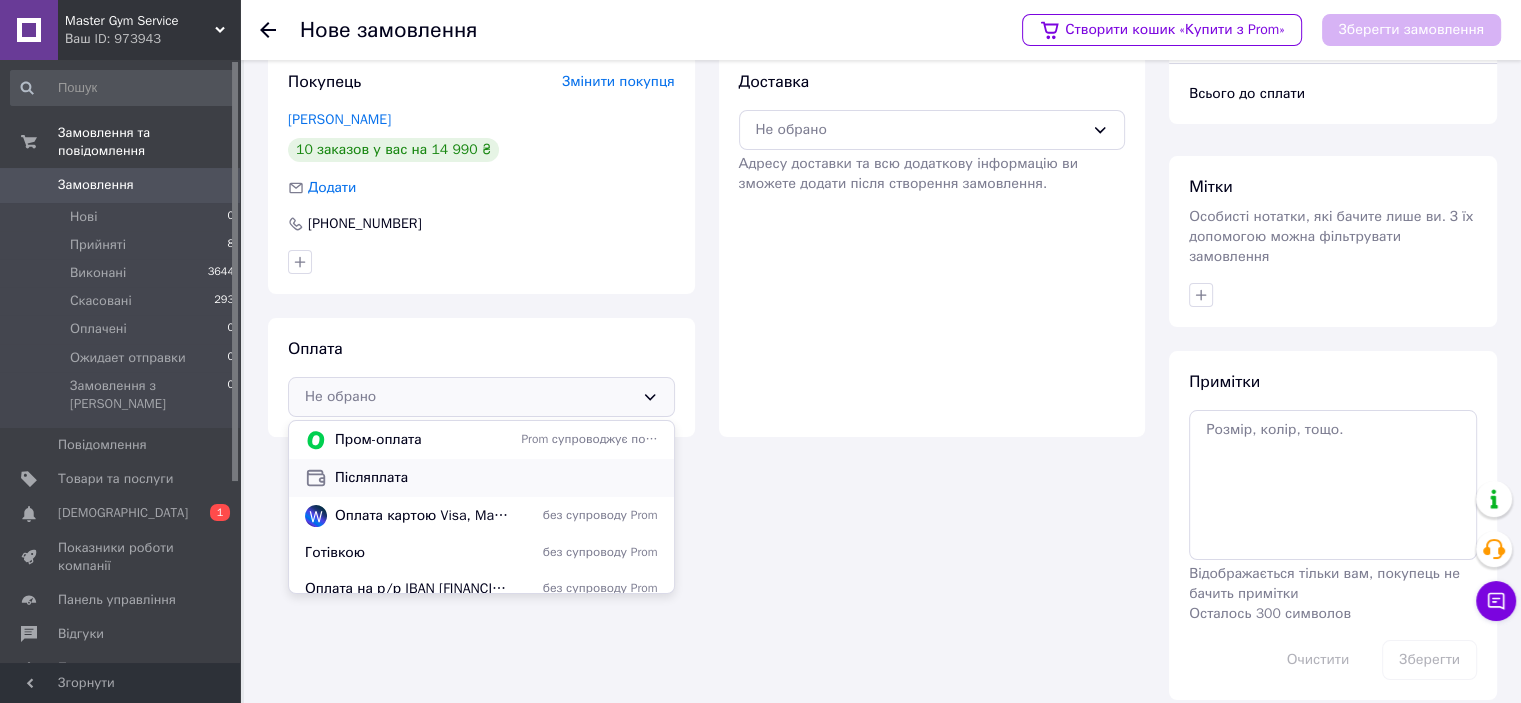 click on "Післяплата" at bounding box center (496, 478) 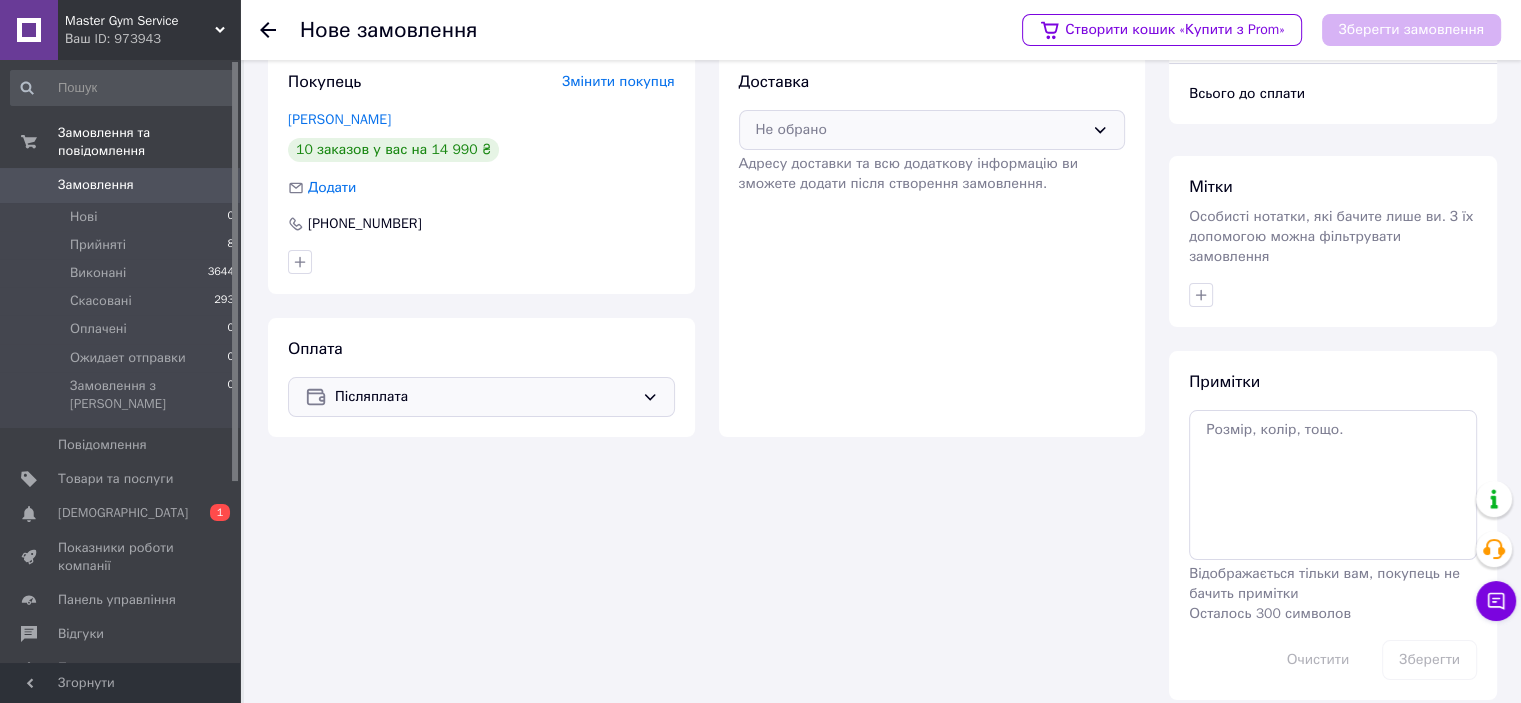 click on "Не обрано" at bounding box center (920, 130) 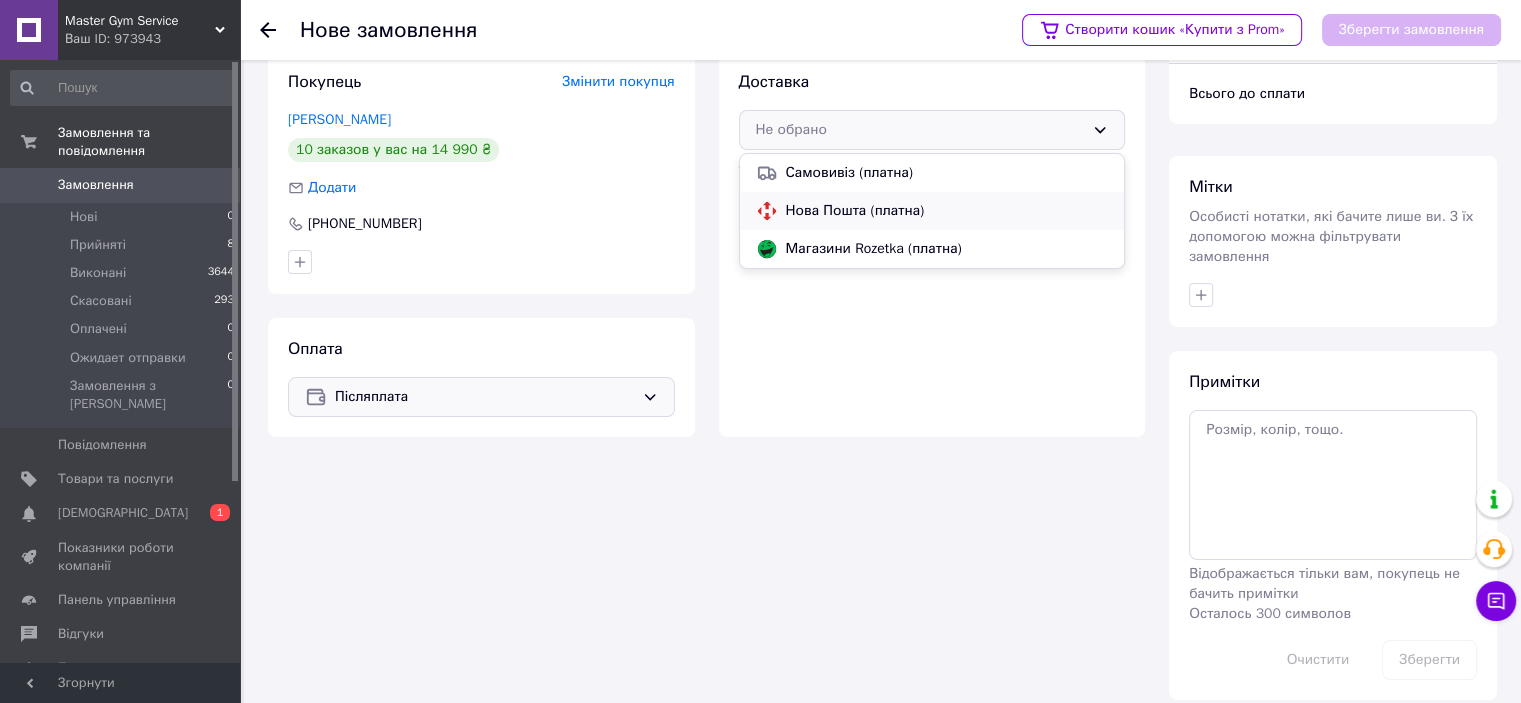 click on "Нова Пошта (платна)" at bounding box center [947, 211] 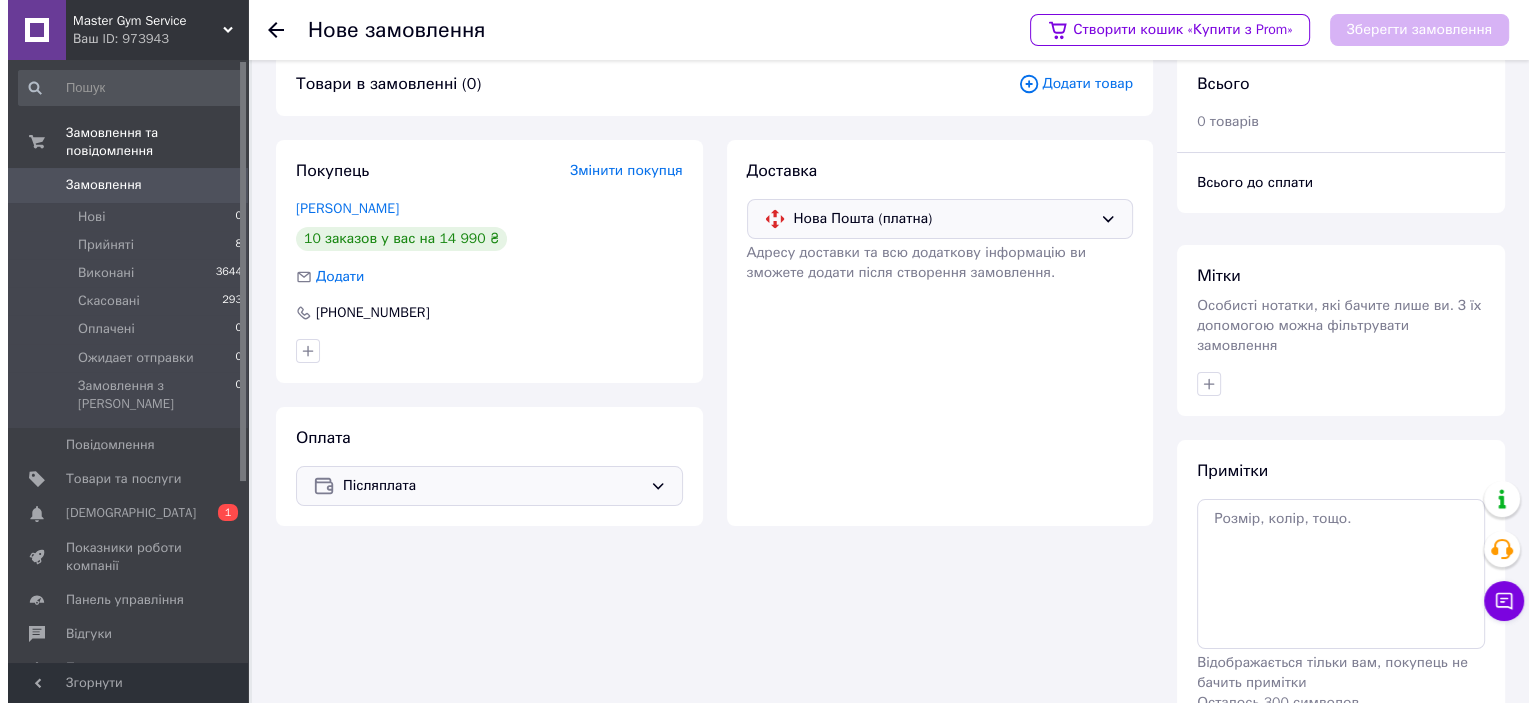scroll, scrollTop: 0, scrollLeft: 0, axis: both 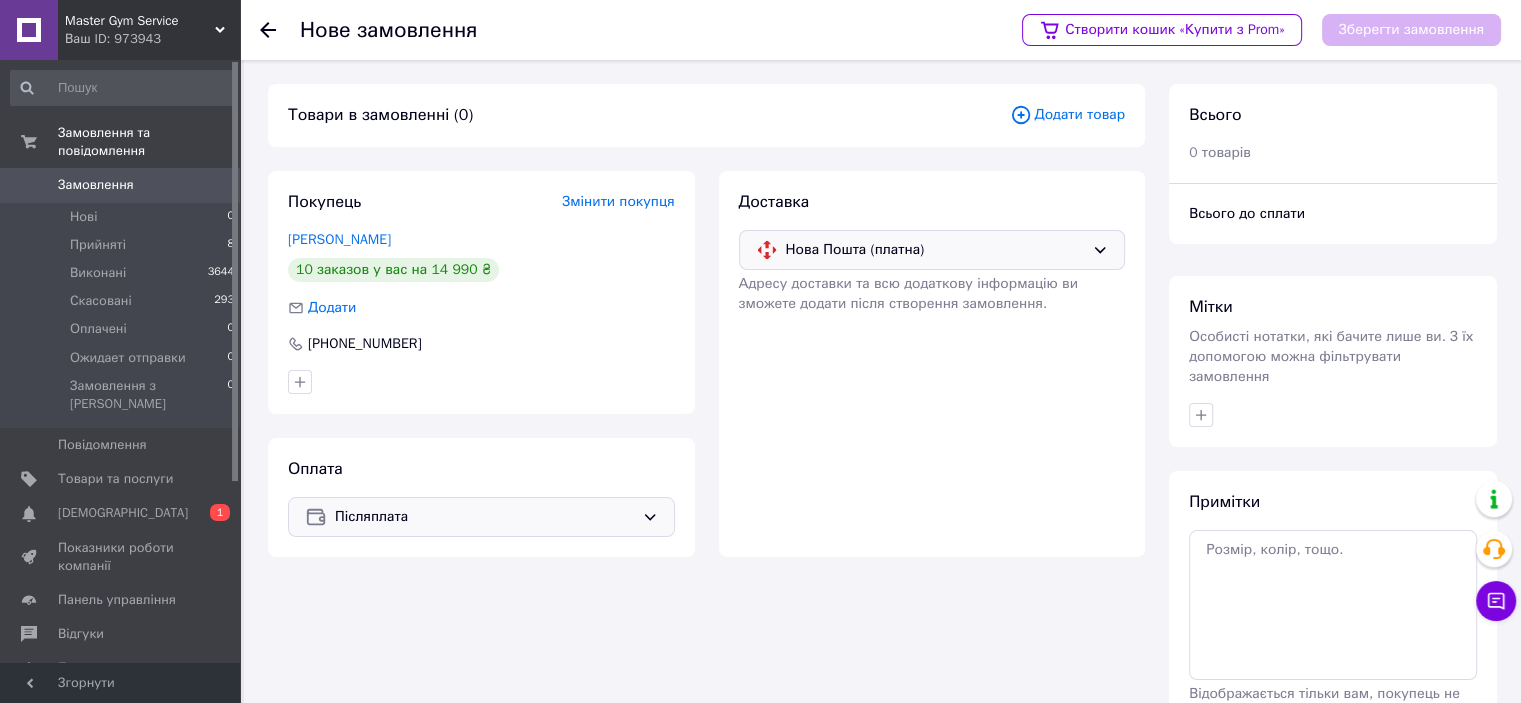 click on "Додати товар" at bounding box center (1067, 115) 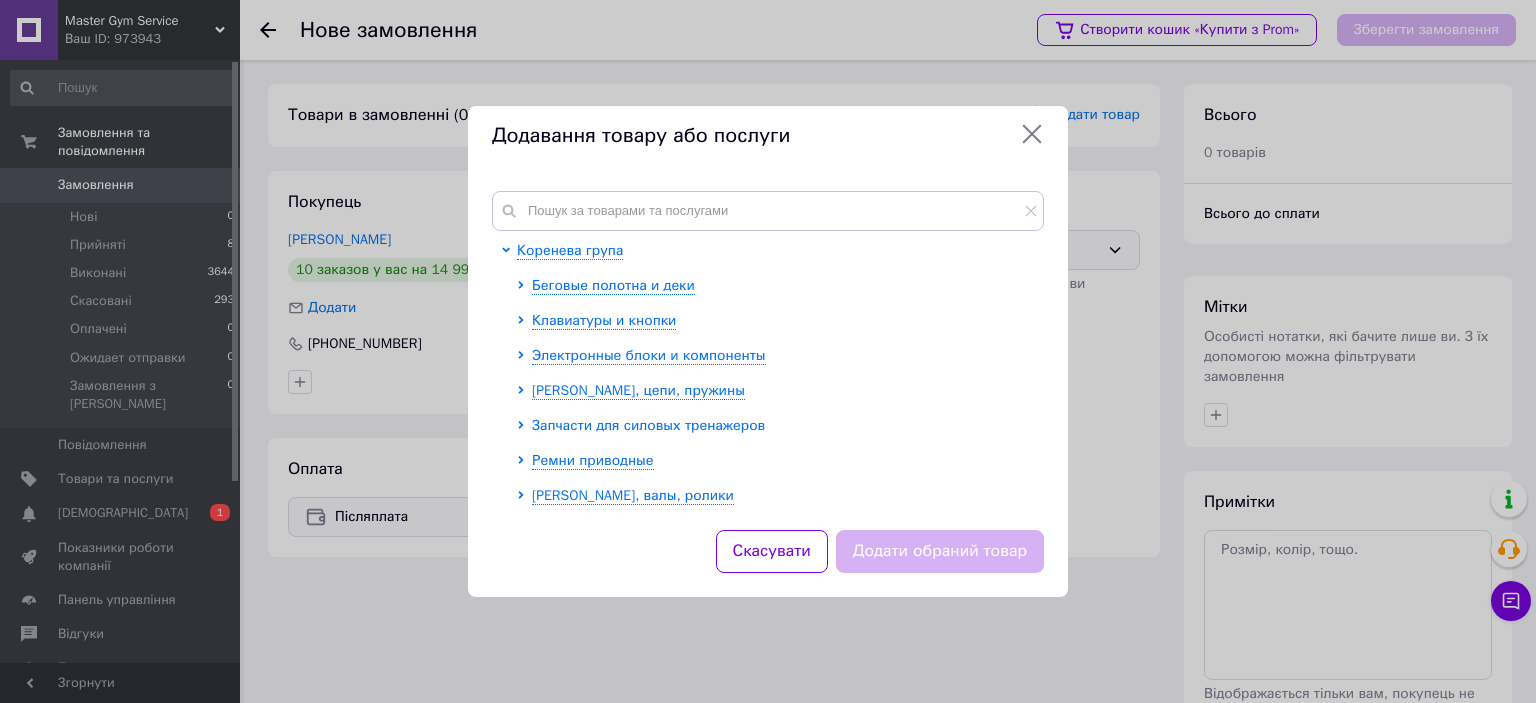 click on "Запчасти для силовых тренажеров" at bounding box center (648, 425) 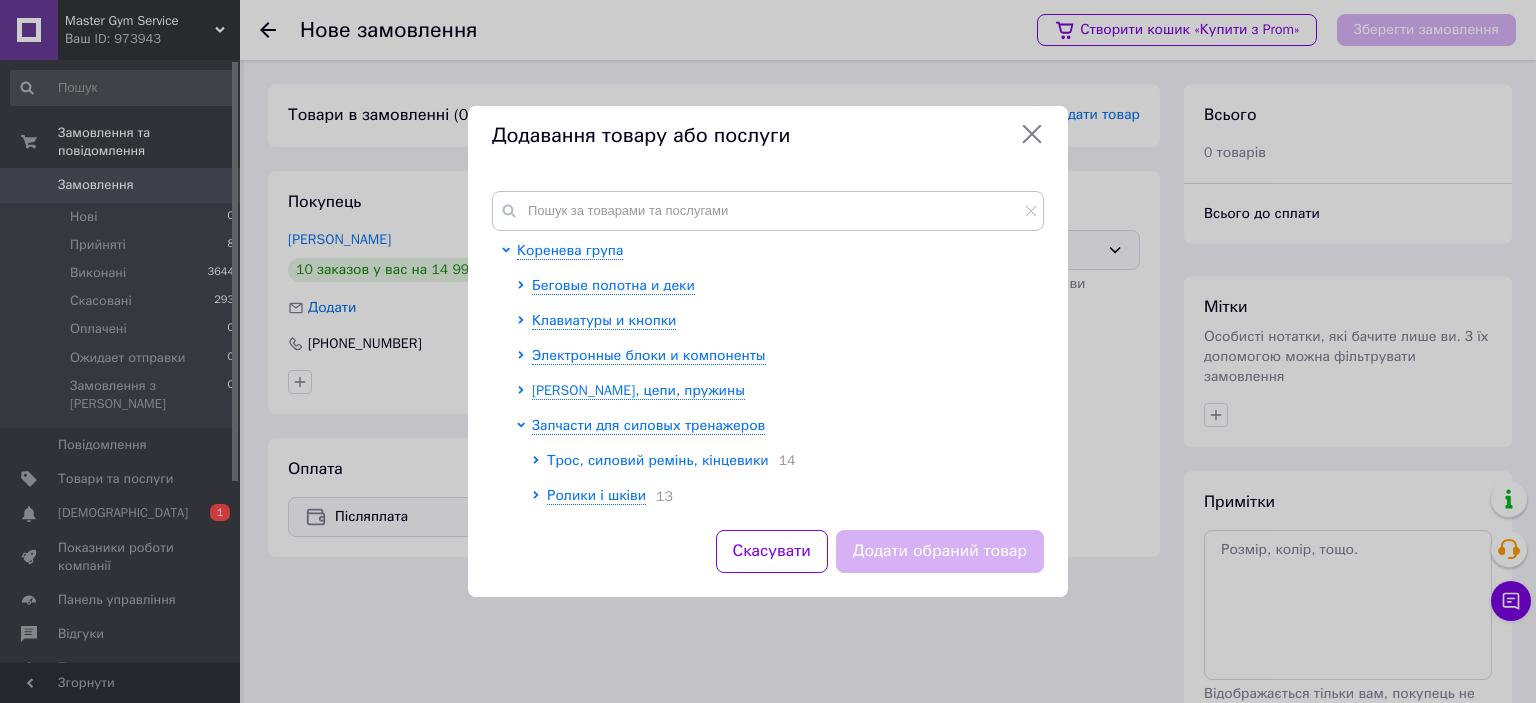 click on "Трос, силовий ремінь, кінцевики" at bounding box center (658, 460) 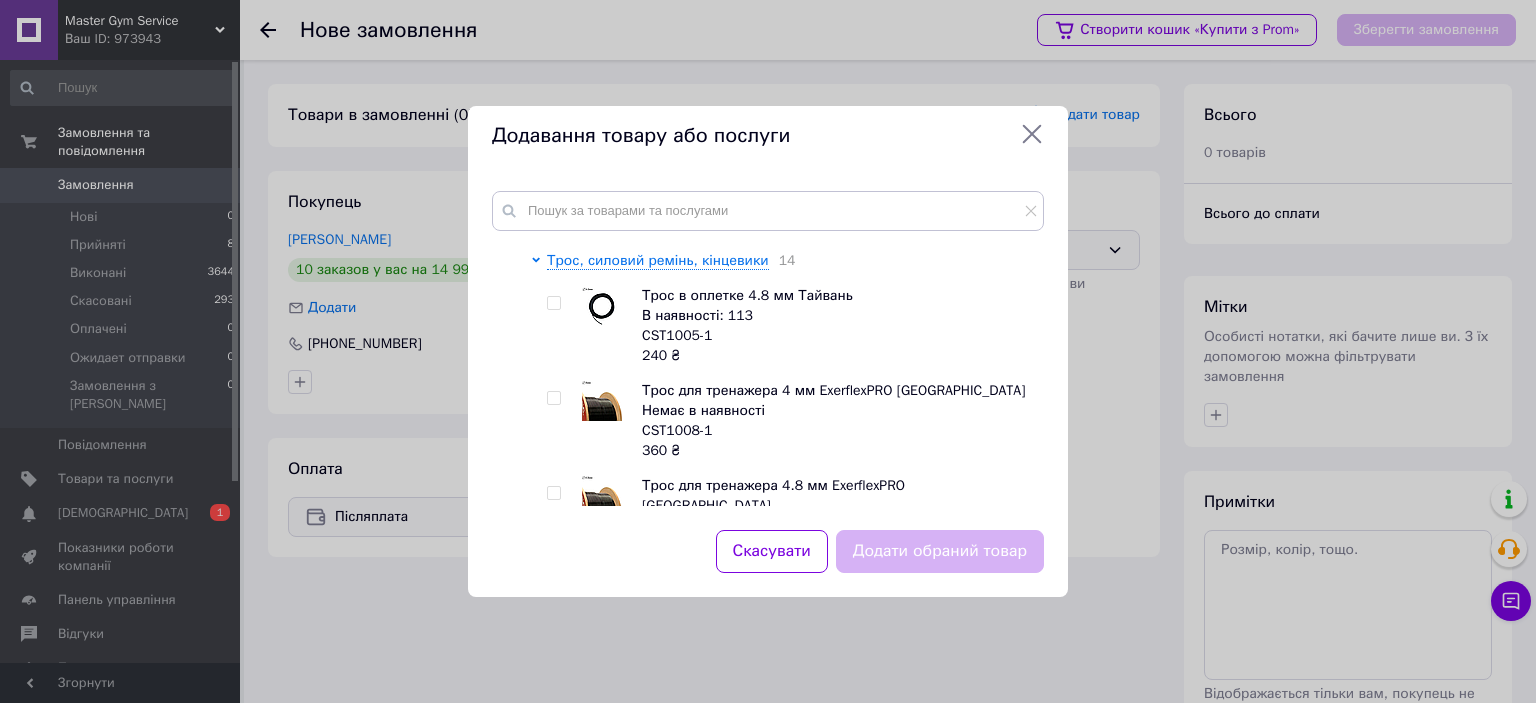scroll, scrollTop: 600, scrollLeft: 0, axis: vertical 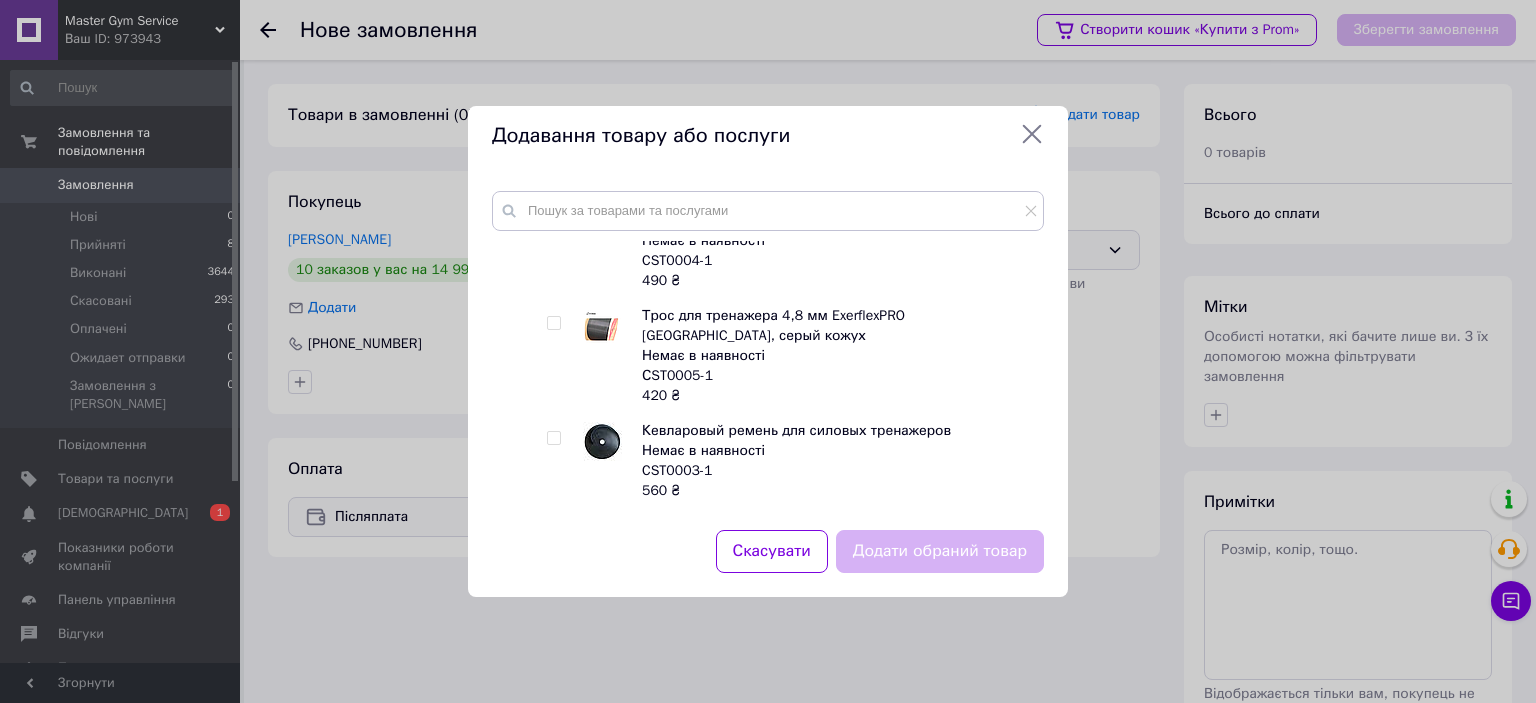 drag, startPoint x: 559, startPoint y: 475, endPoint x: 580, endPoint y: 480, distance: 21.587032 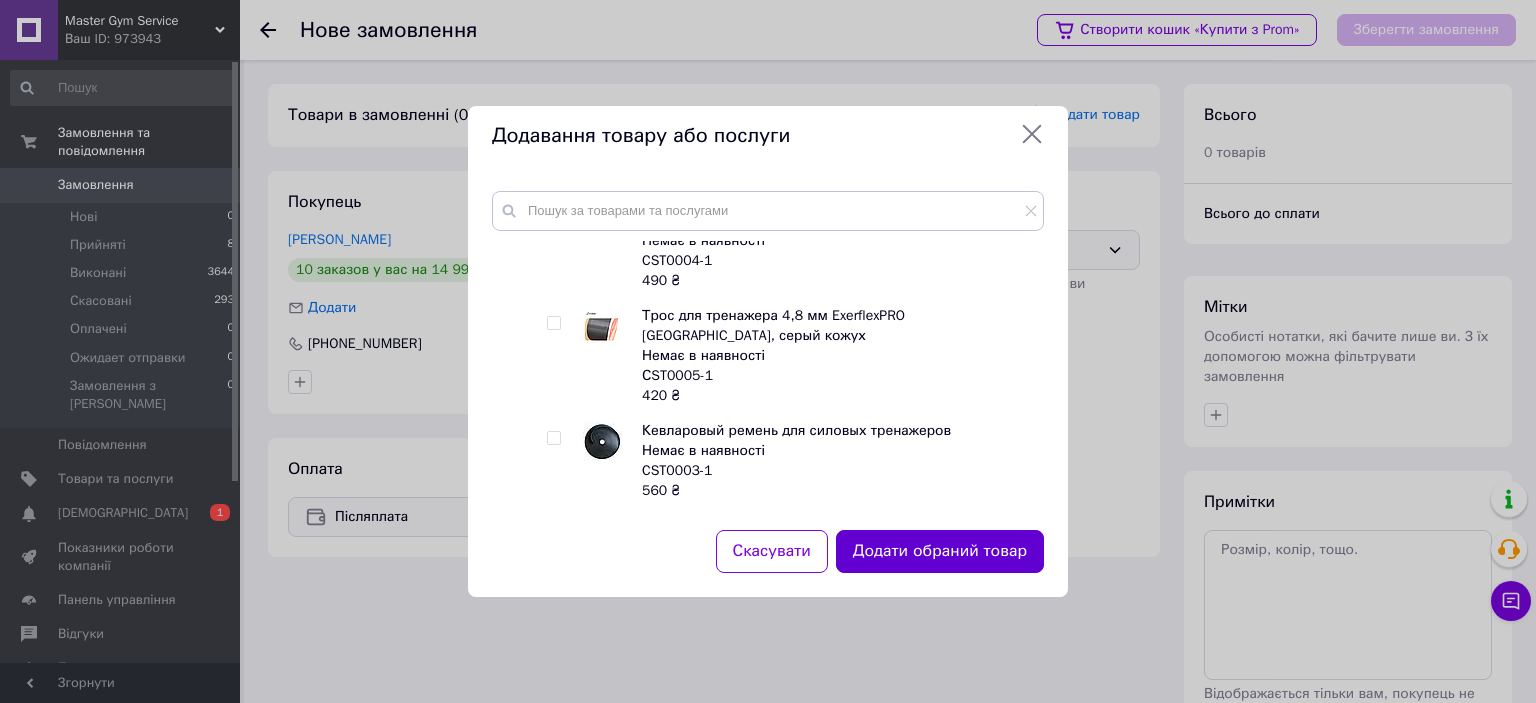 click on "Додати обраний товар" at bounding box center (940, 551) 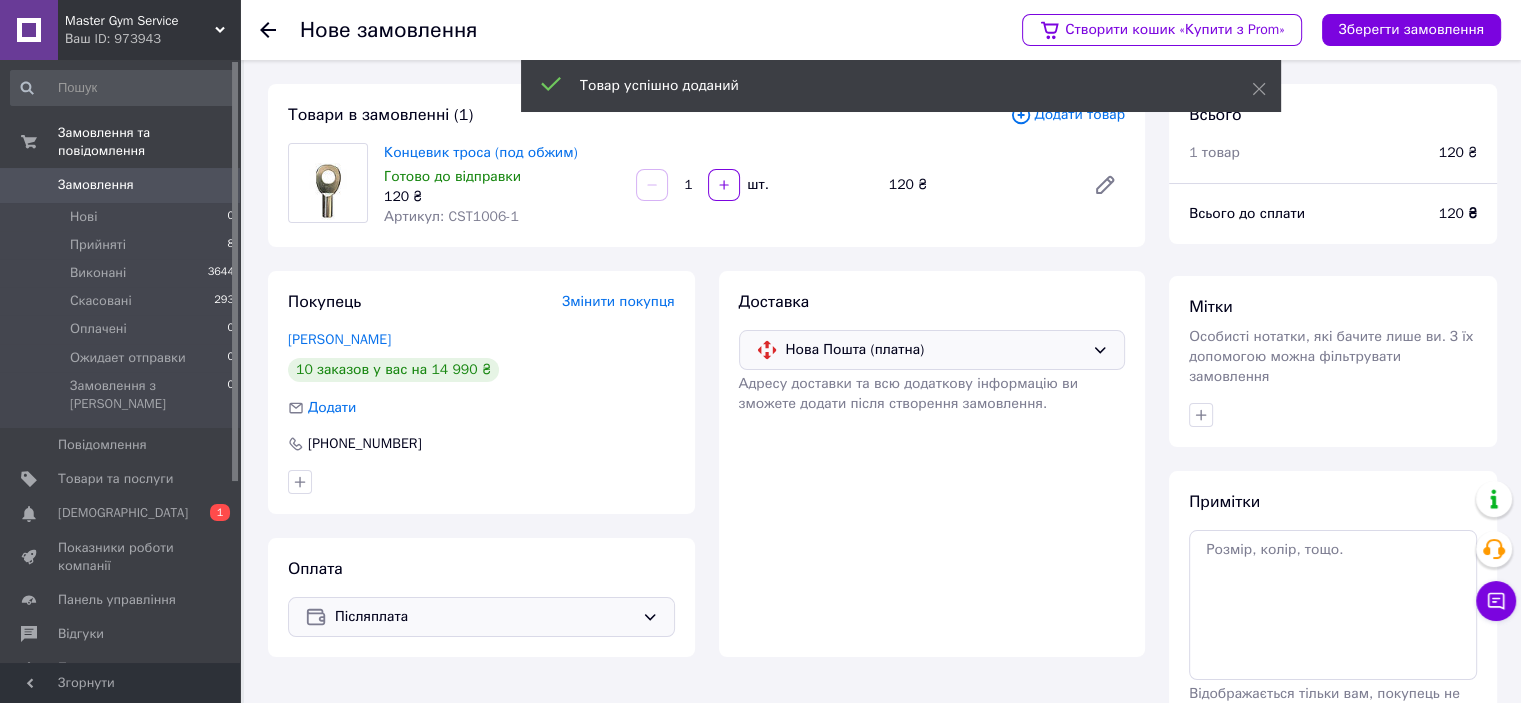 click on "Додати товар" at bounding box center (1067, 115) 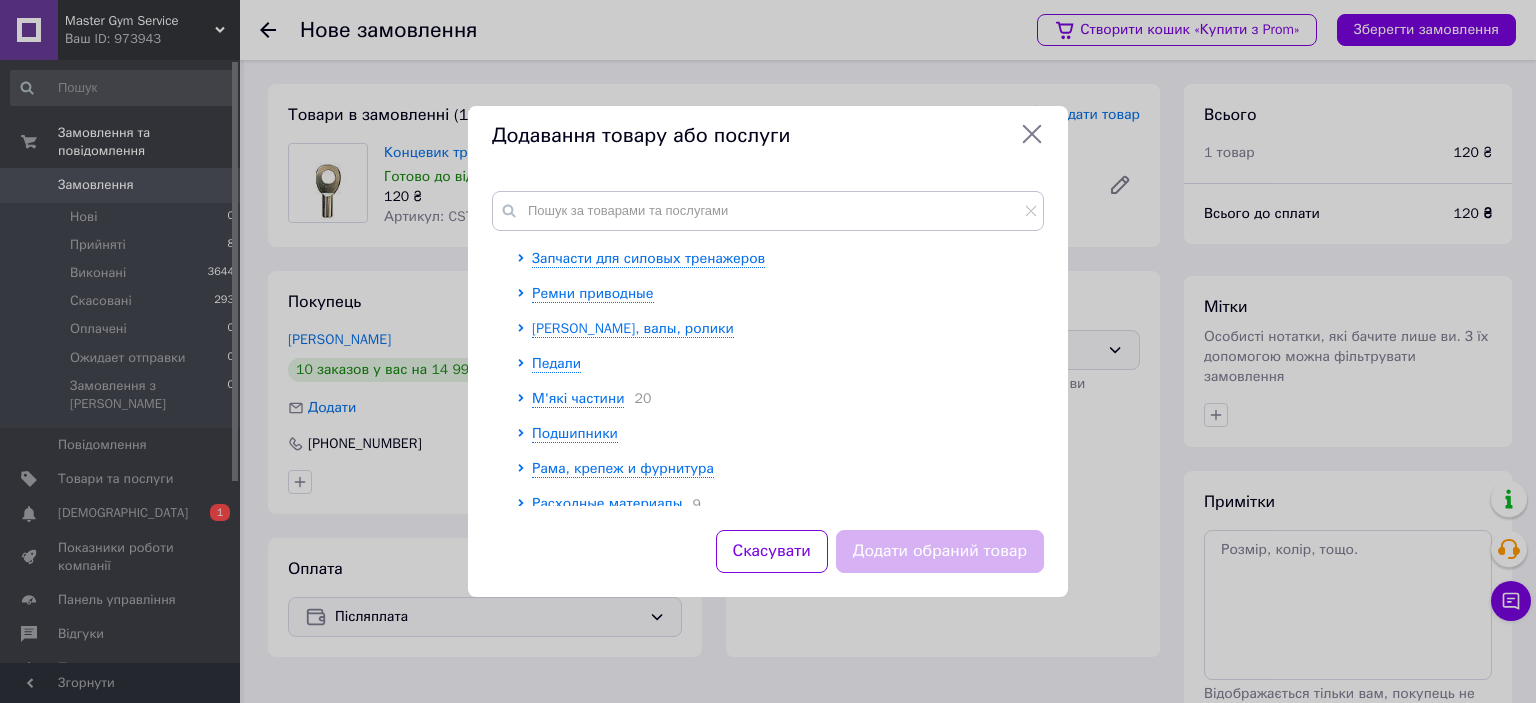 scroll, scrollTop: 200, scrollLeft: 0, axis: vertical 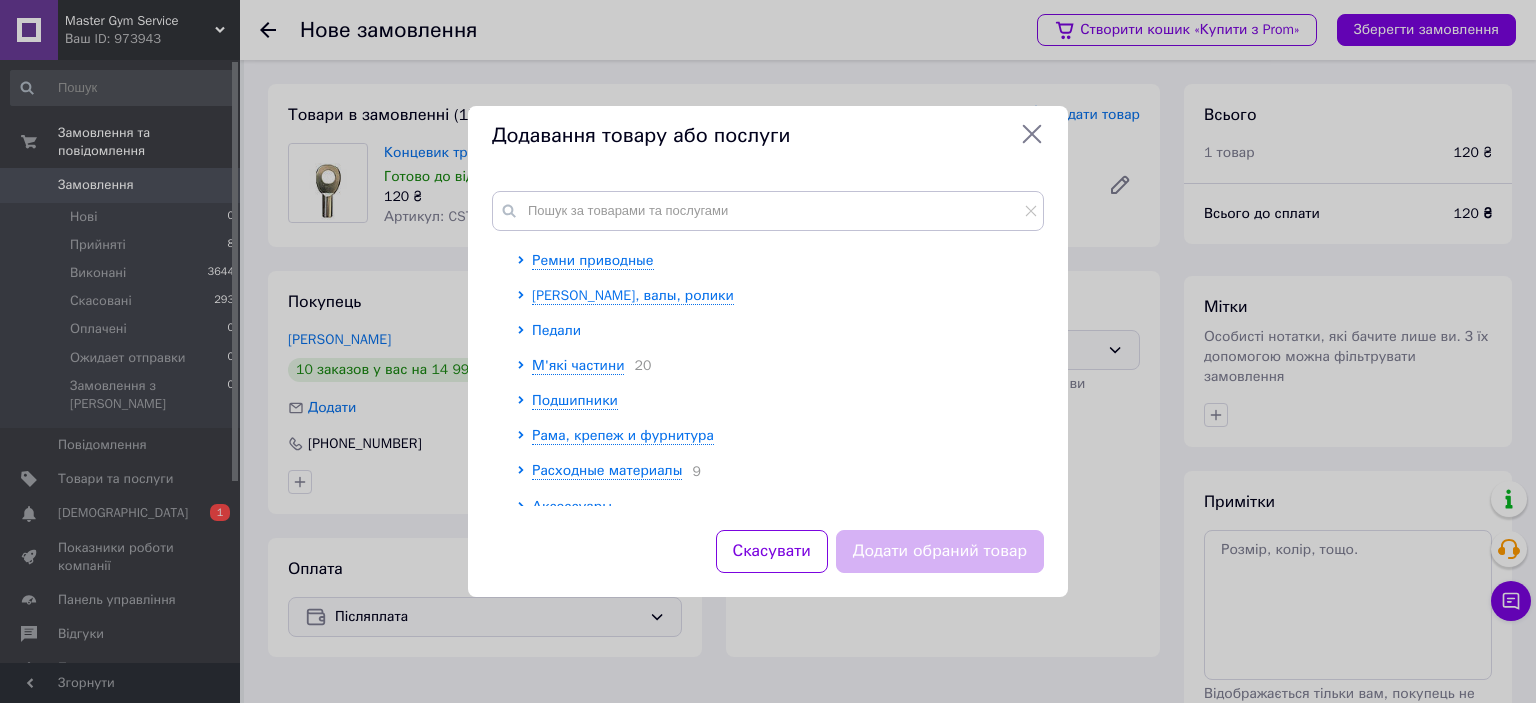 click on "Педали" at bounding box center [556, 330] 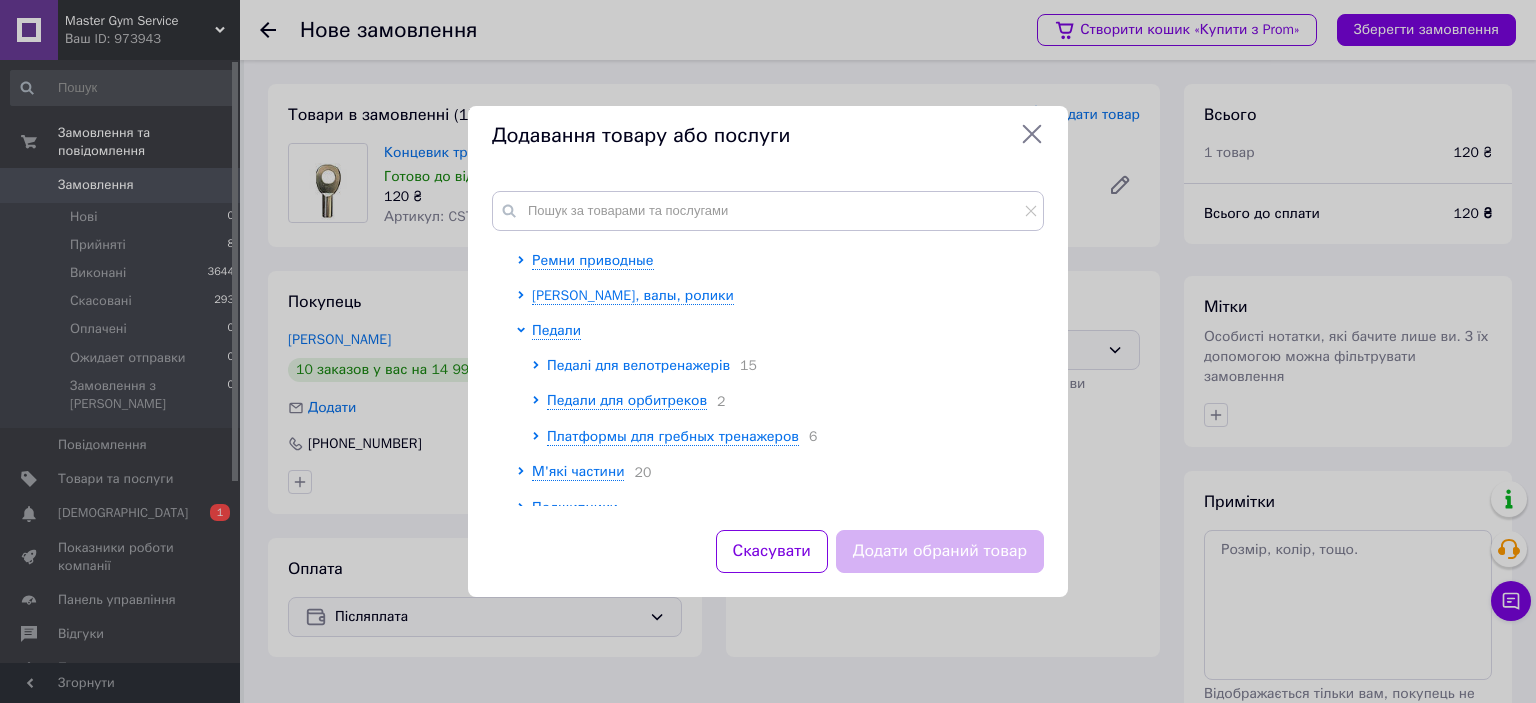 click on "Педалі для велотренажерів" at bounding box center (638, 365) 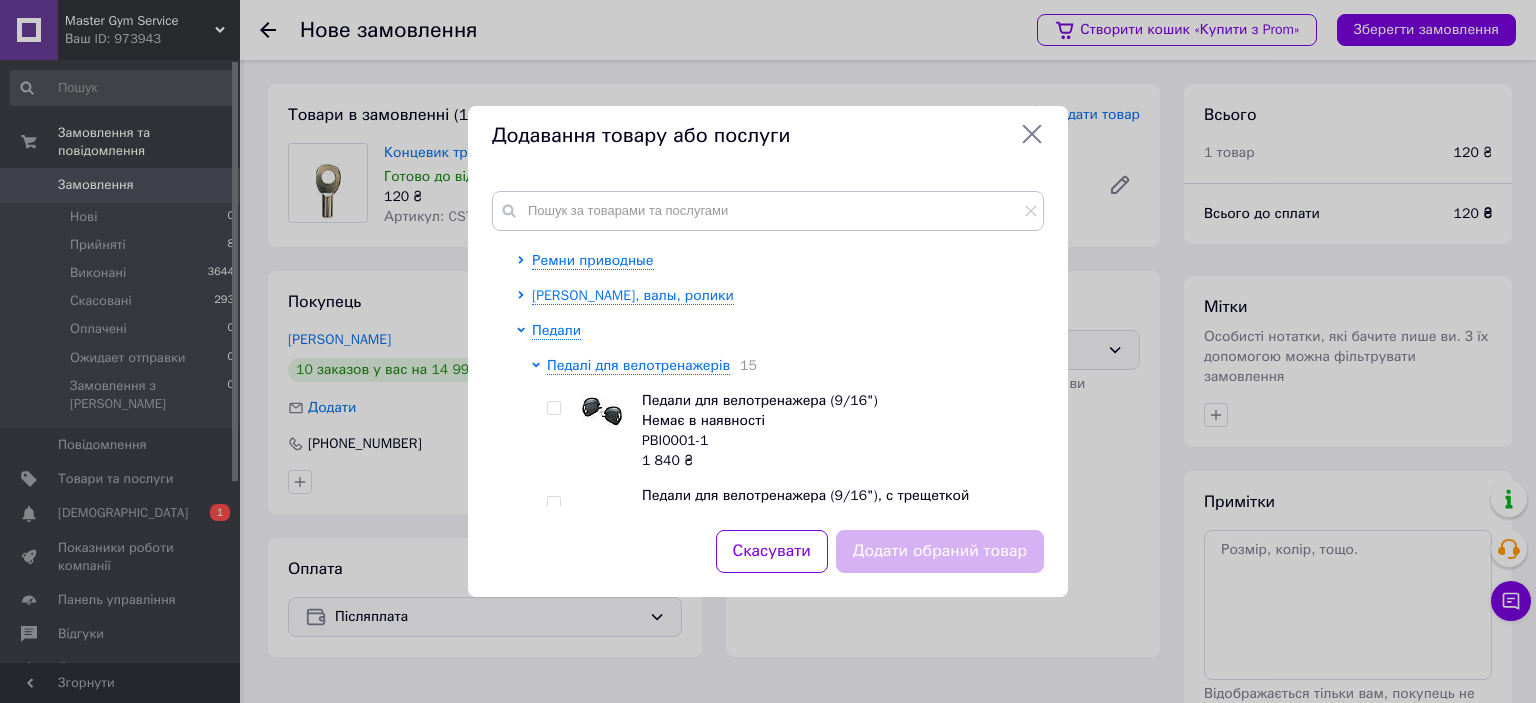 click at bounding box center [553, 408] 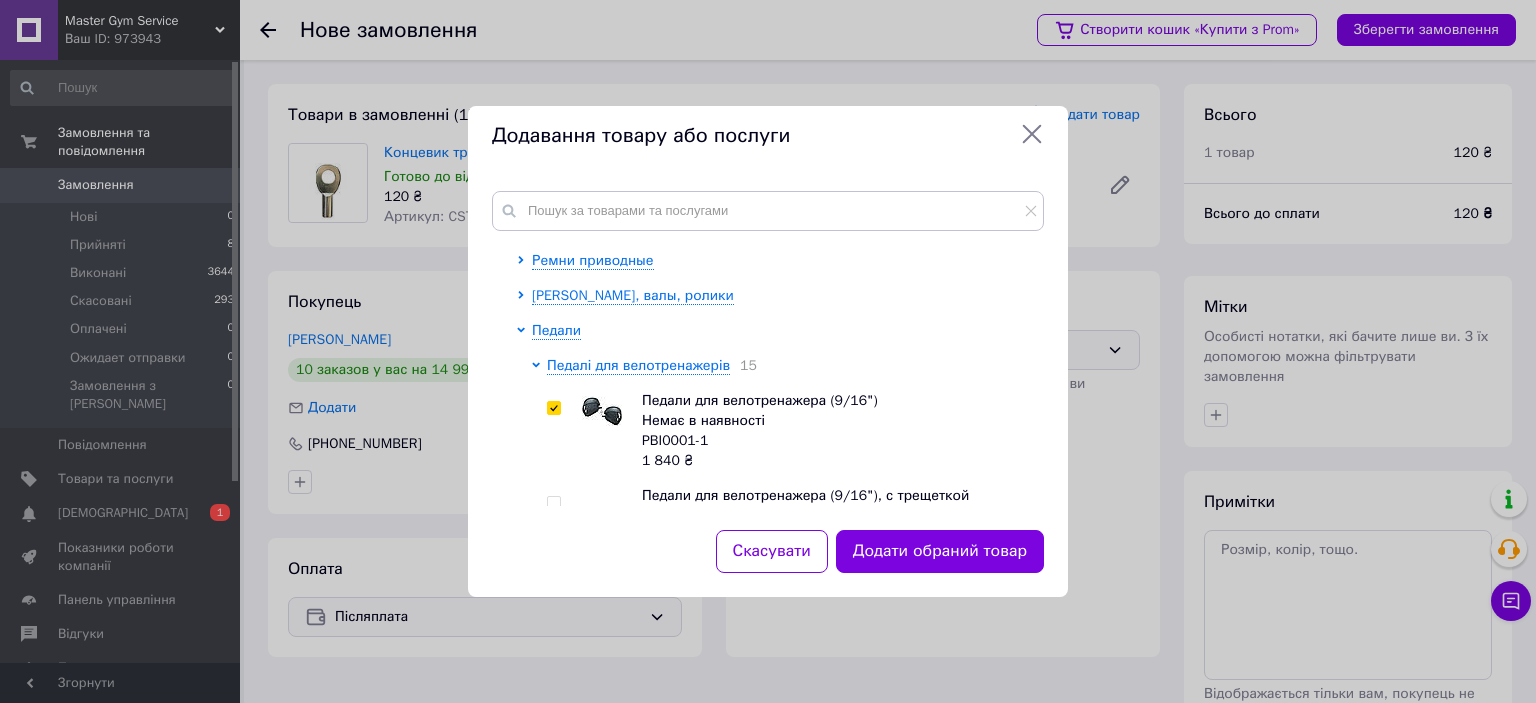 click at bounding box center (553, 408) 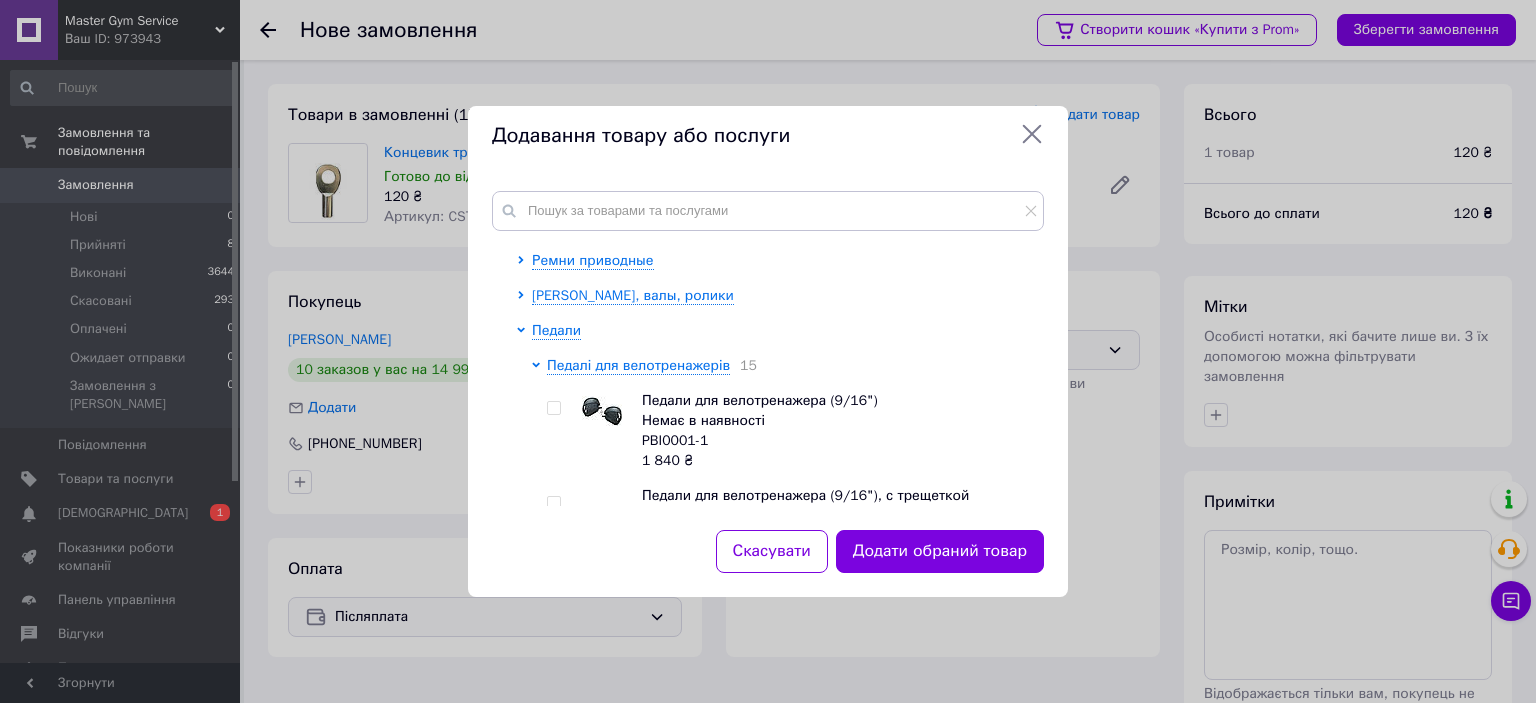 checkbox on "false" 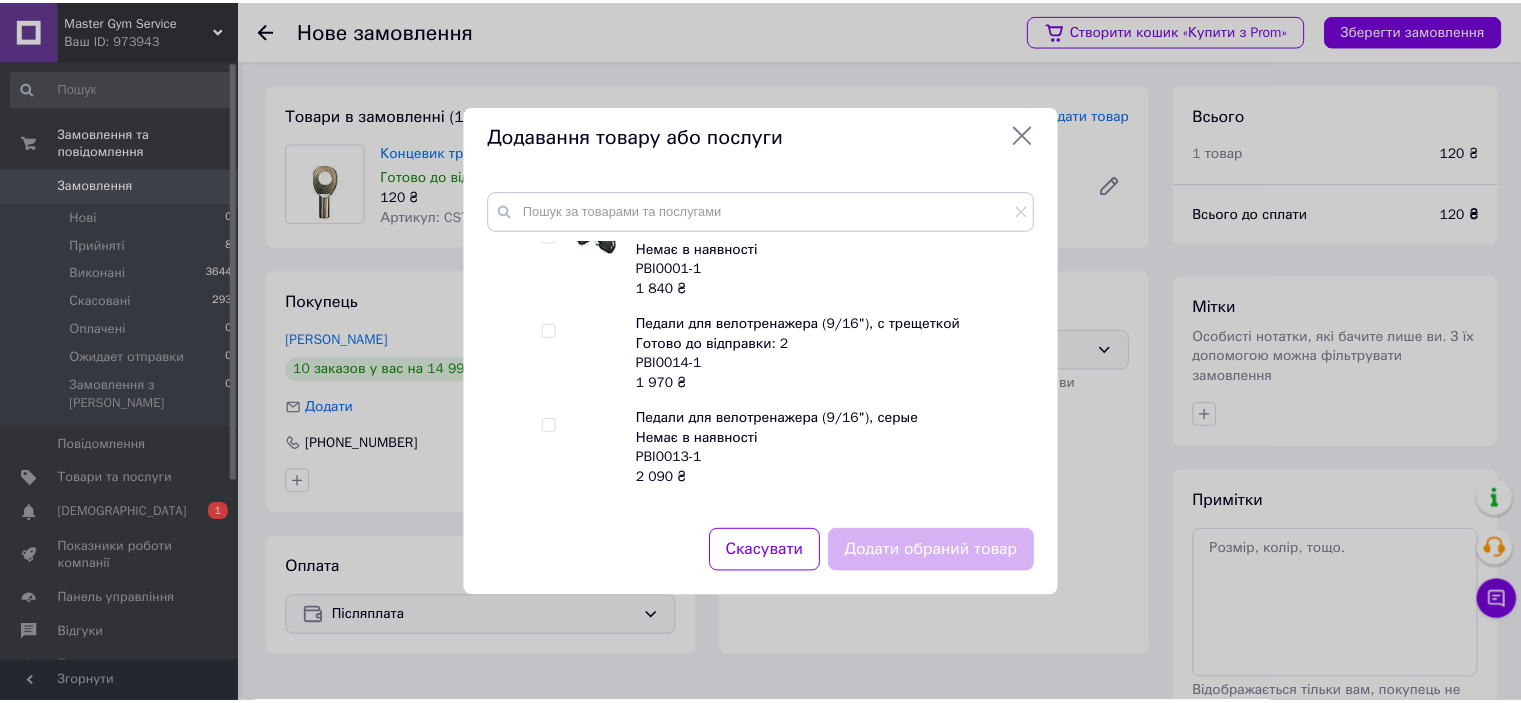 scroll, scrollTop: 400, scrollLeft: 0, axis: vertical 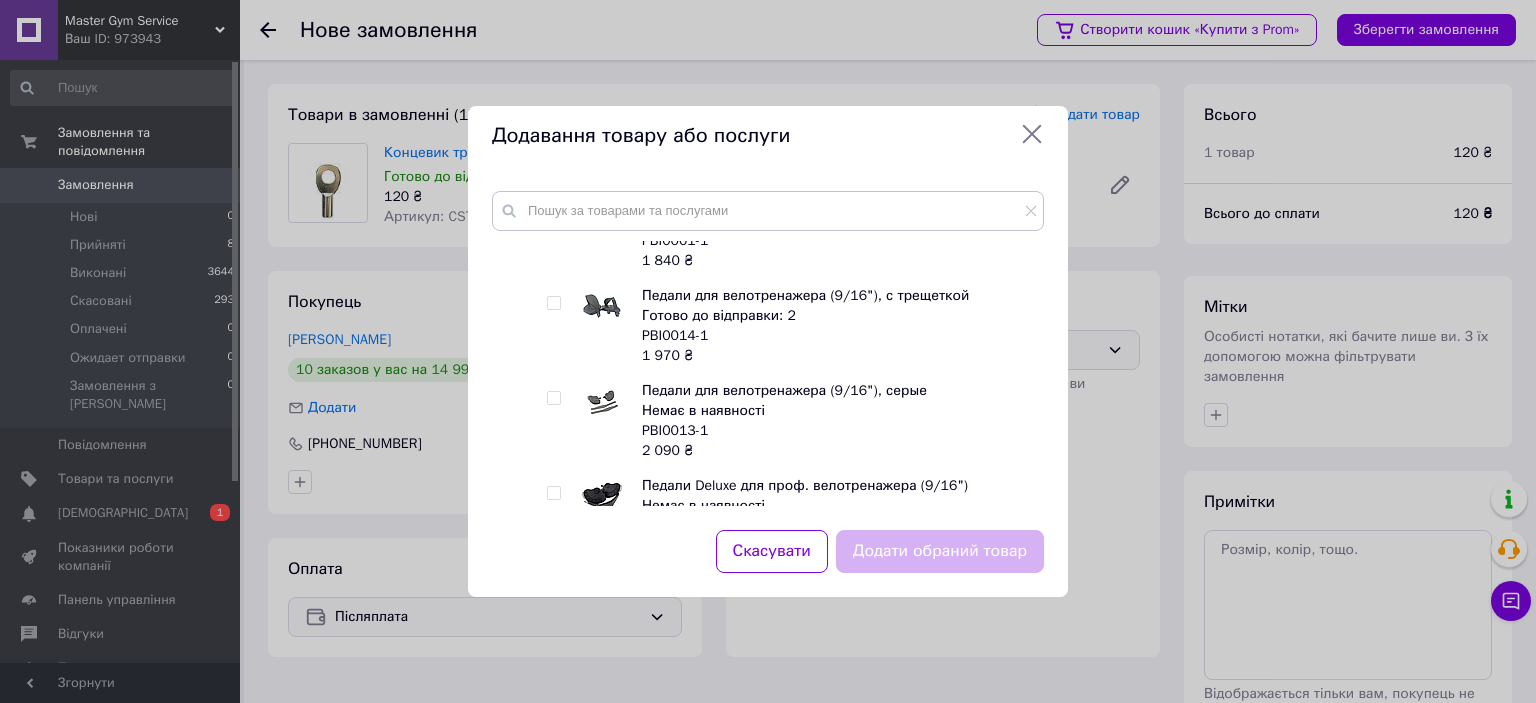 click at bounding box center [553, 303] 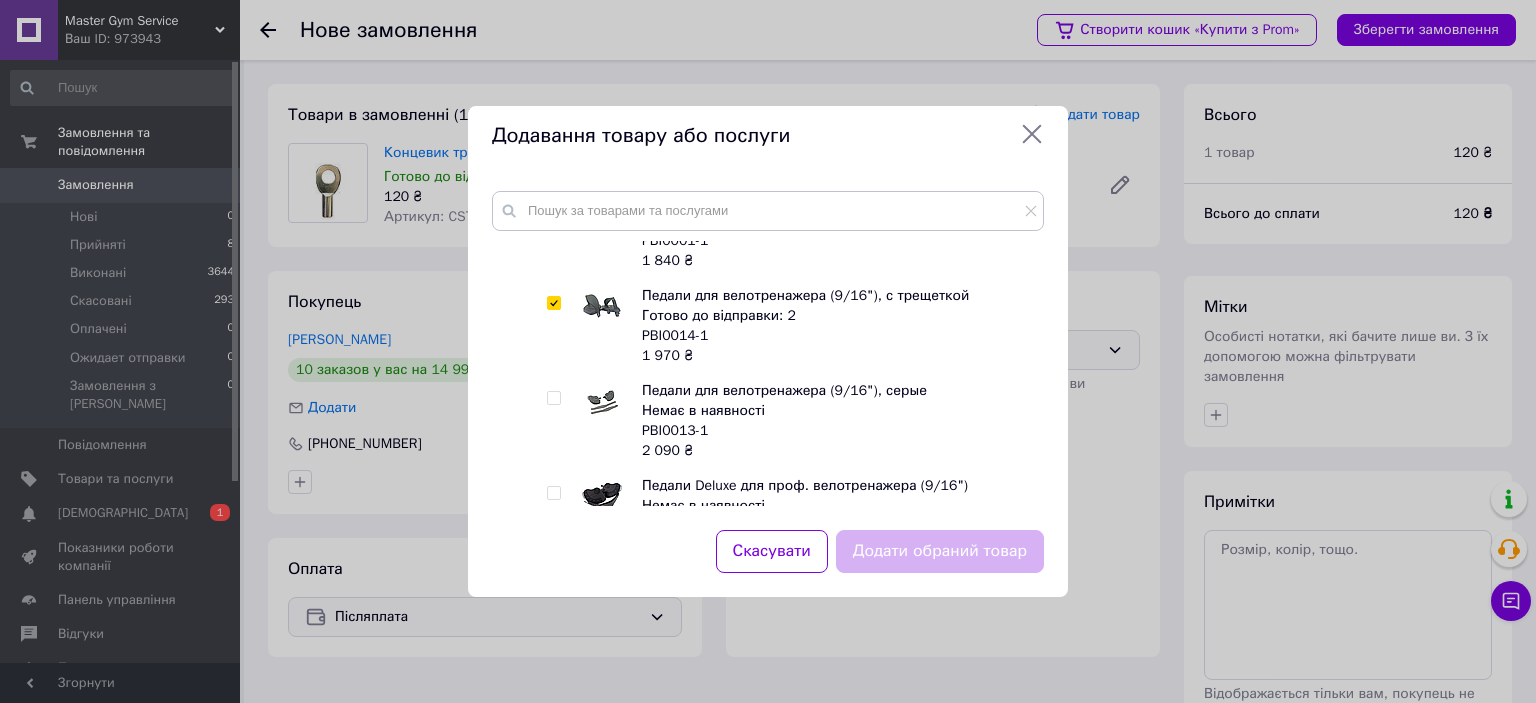 checkbox on "true" 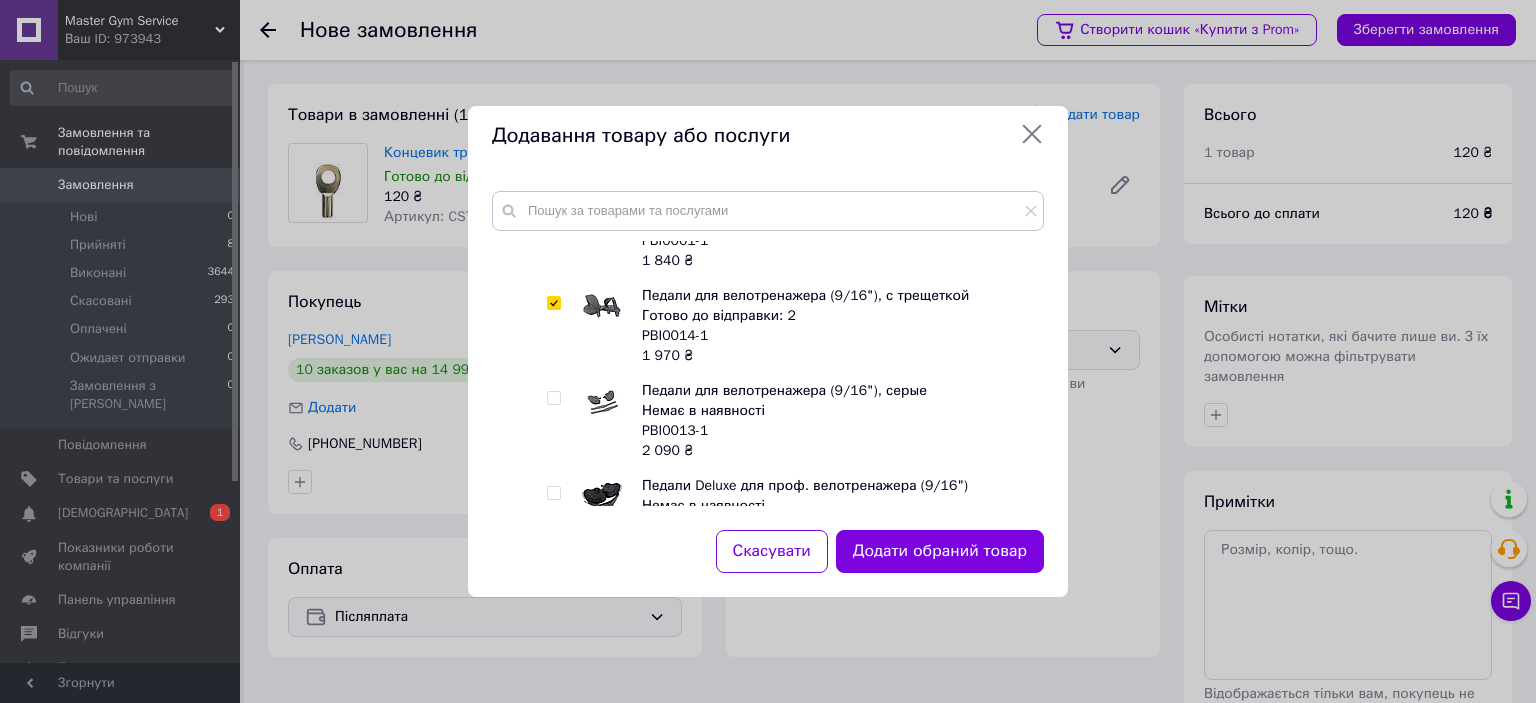 drag, startPoint x: 929, startPoint y: 552, endPoint x: 919, endPoint y: 548, distance: 10.770329 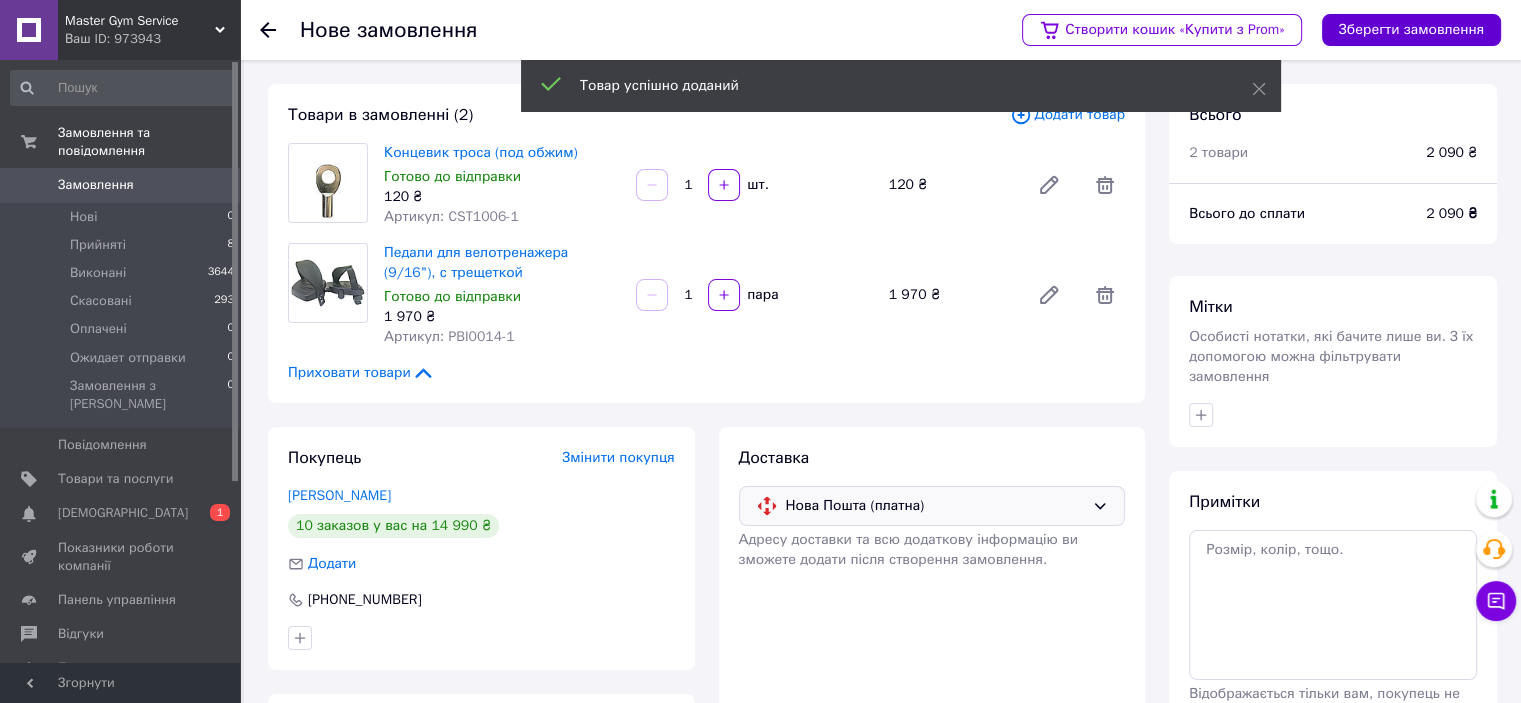 click on "Зберегти замовлення" at bounding box center (1411, 30) 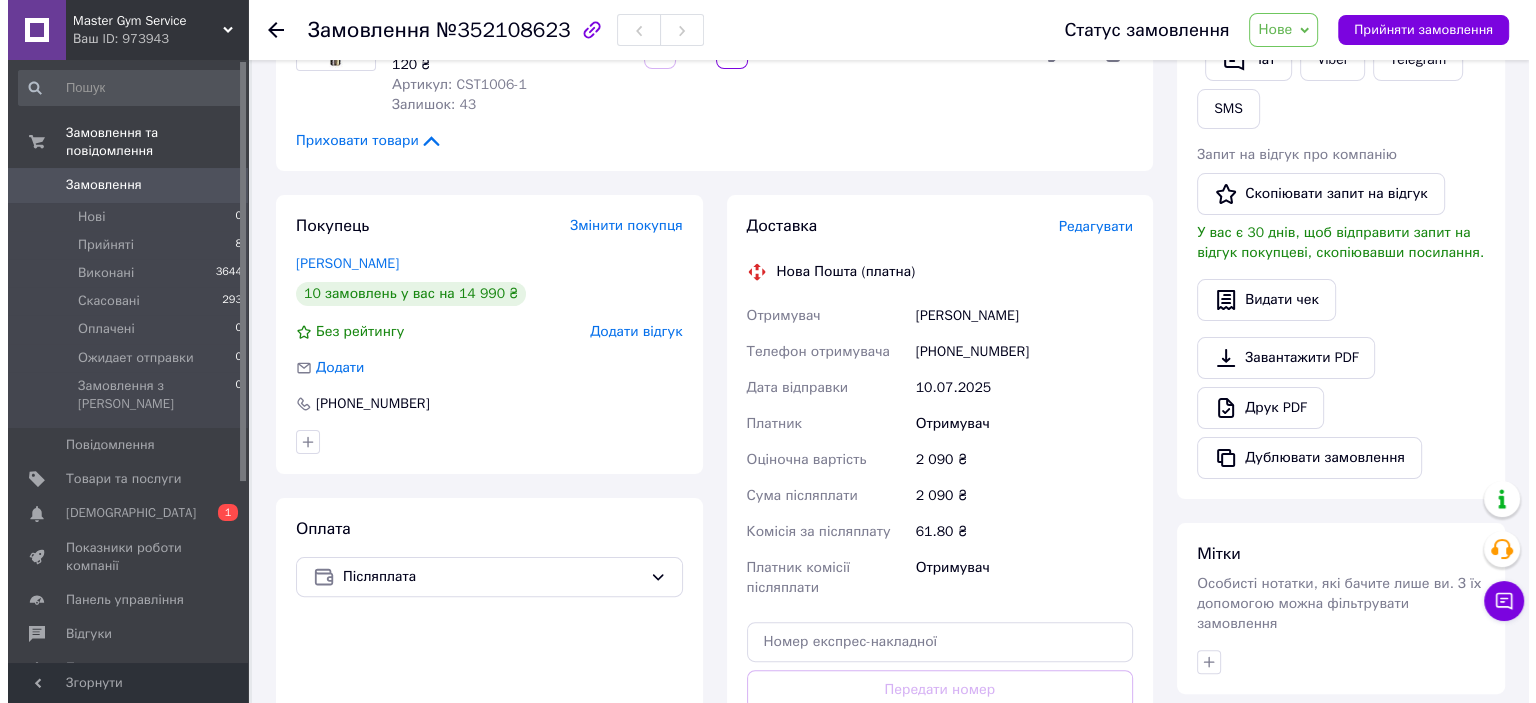 scroll, scrollTop: 400, scrollLeft: 0, axis: vertical 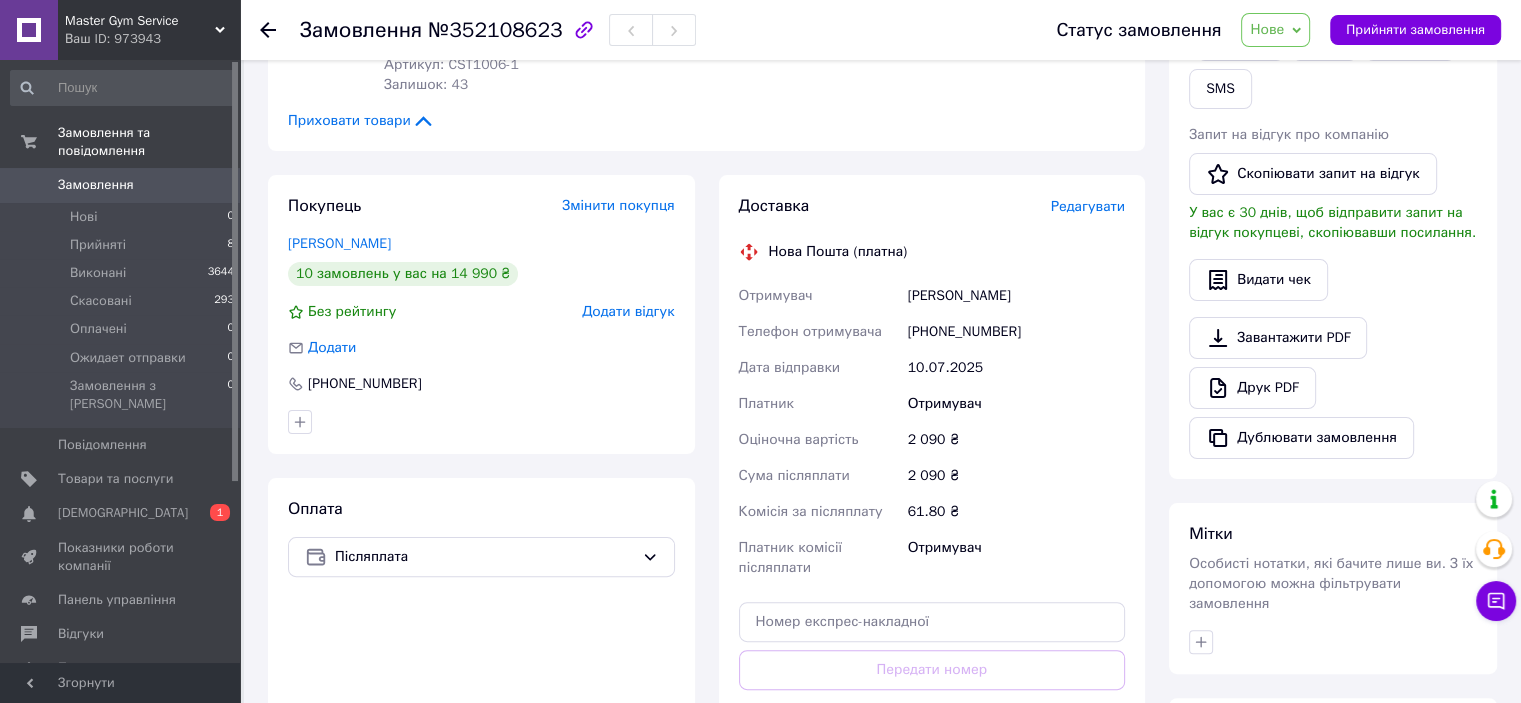 click on "Редагувати" at bounding box center (1088, 206) 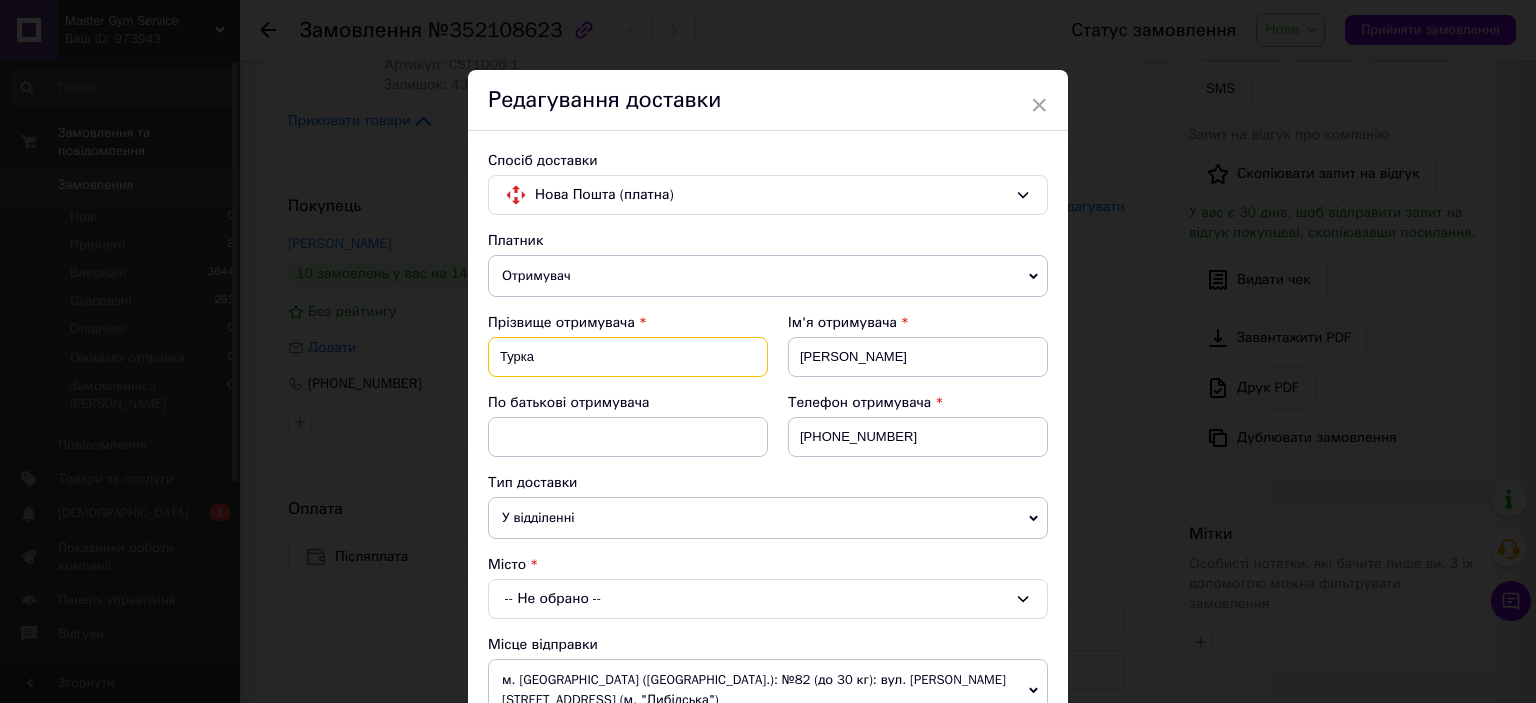 drag, startPoint x: 568, startPoint y: 351, endPoint x: 487, endPoint y: 355, distance: 81.09871 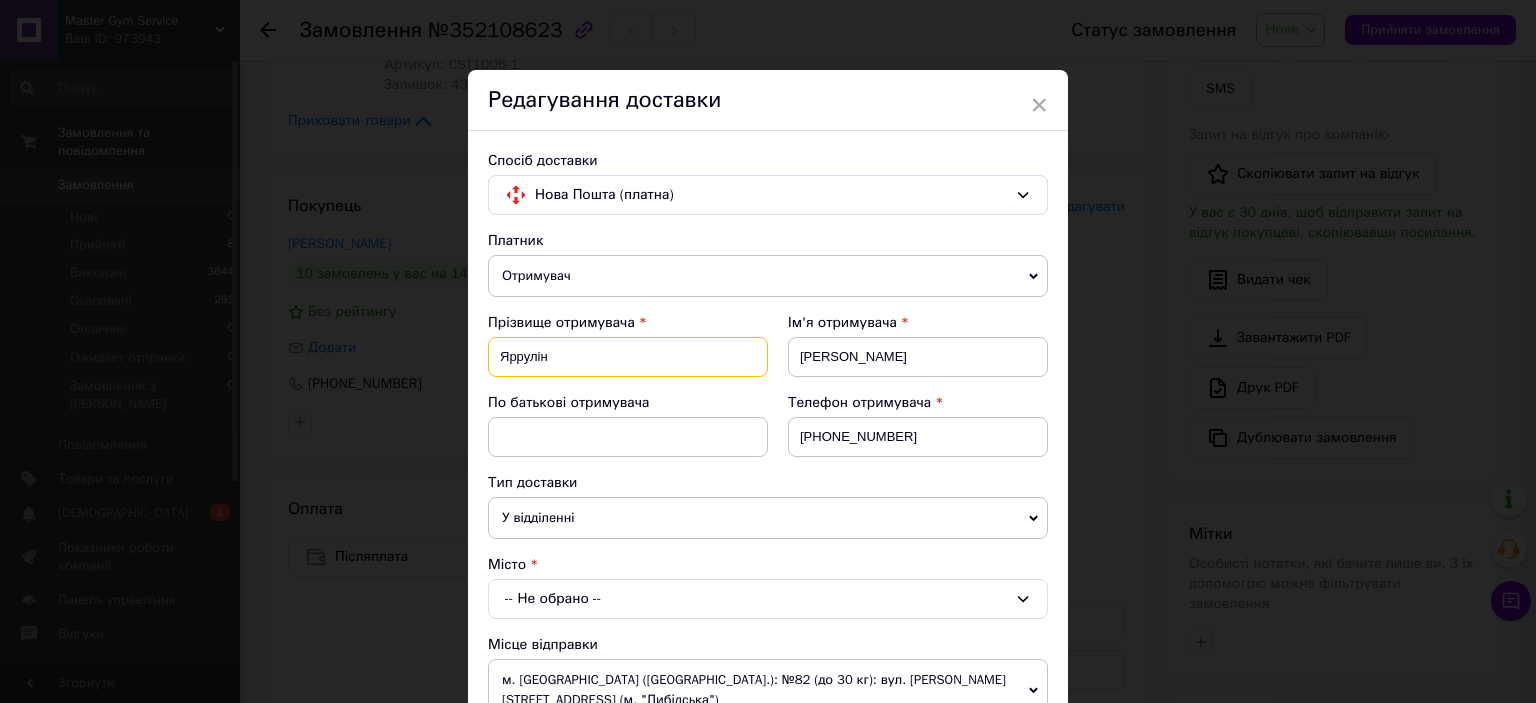 type on "Яррулін" 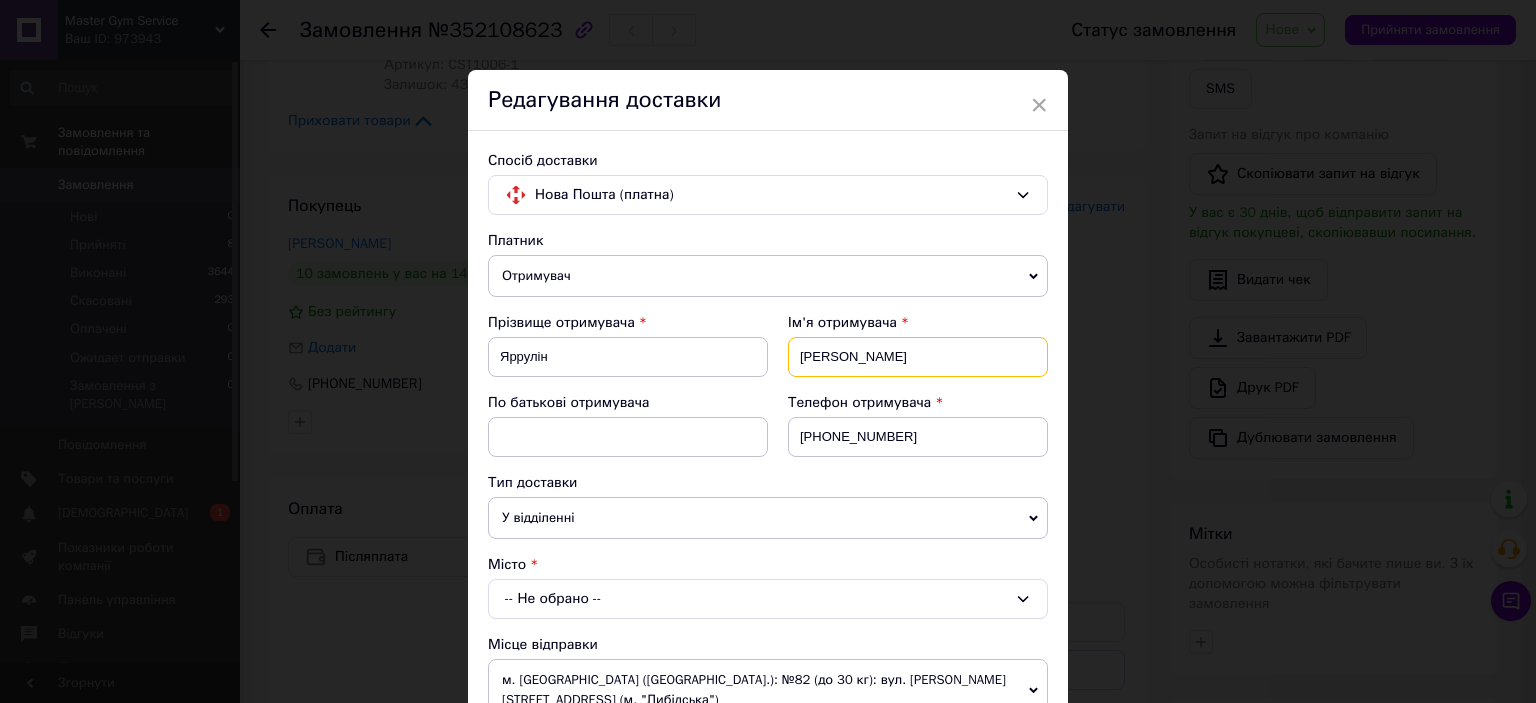 type on "Віктор" 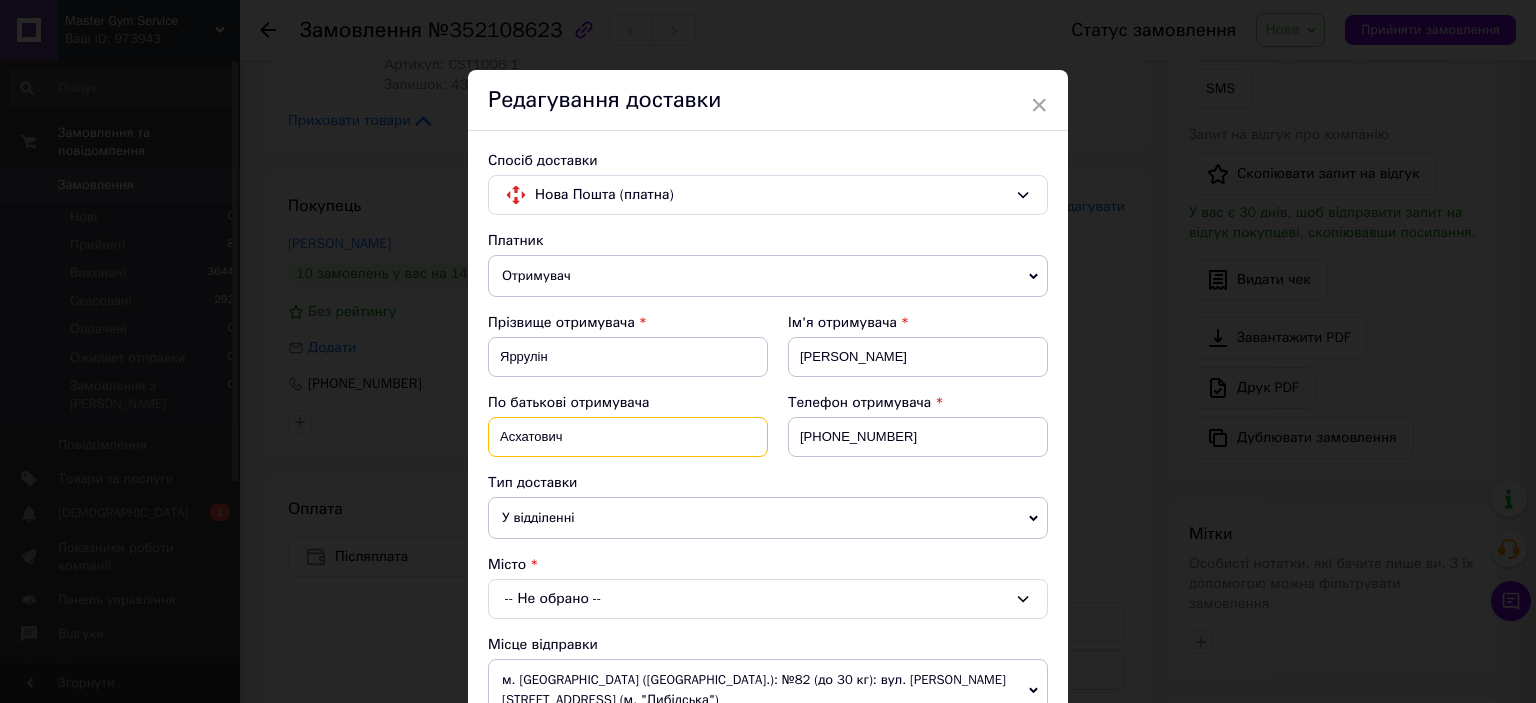 type on "Асхатович" 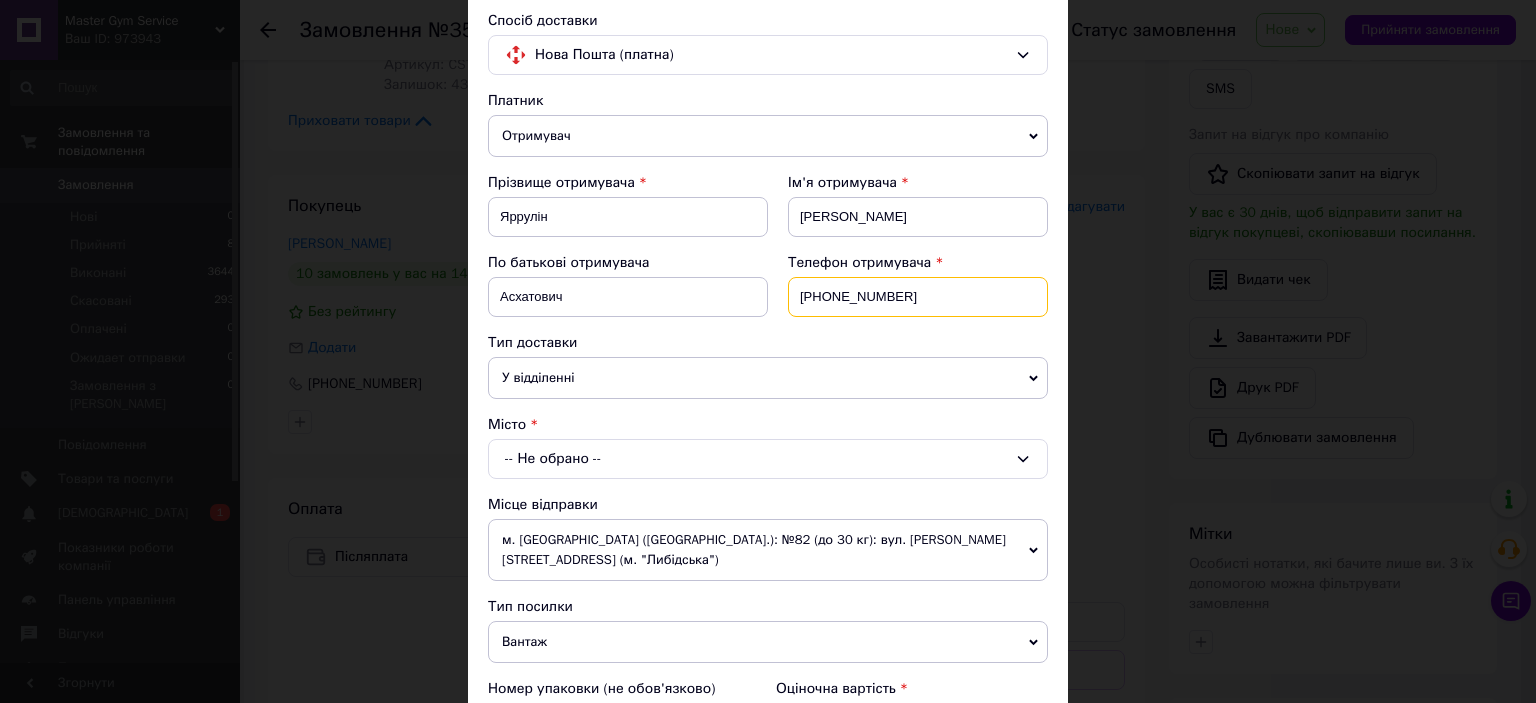 scroll, scrollTop: 200, scrollLeft: 0, axis: vertical 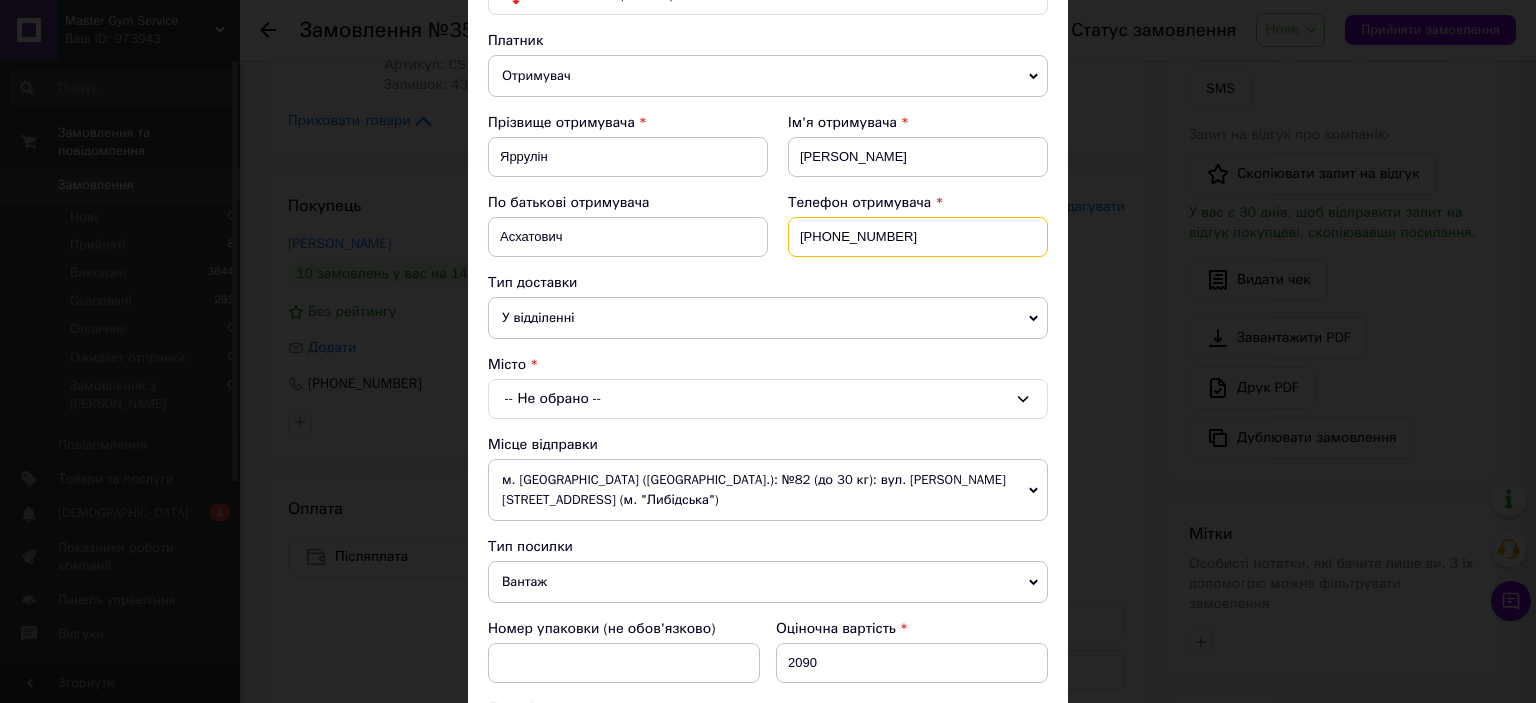 type on "+380638004400" 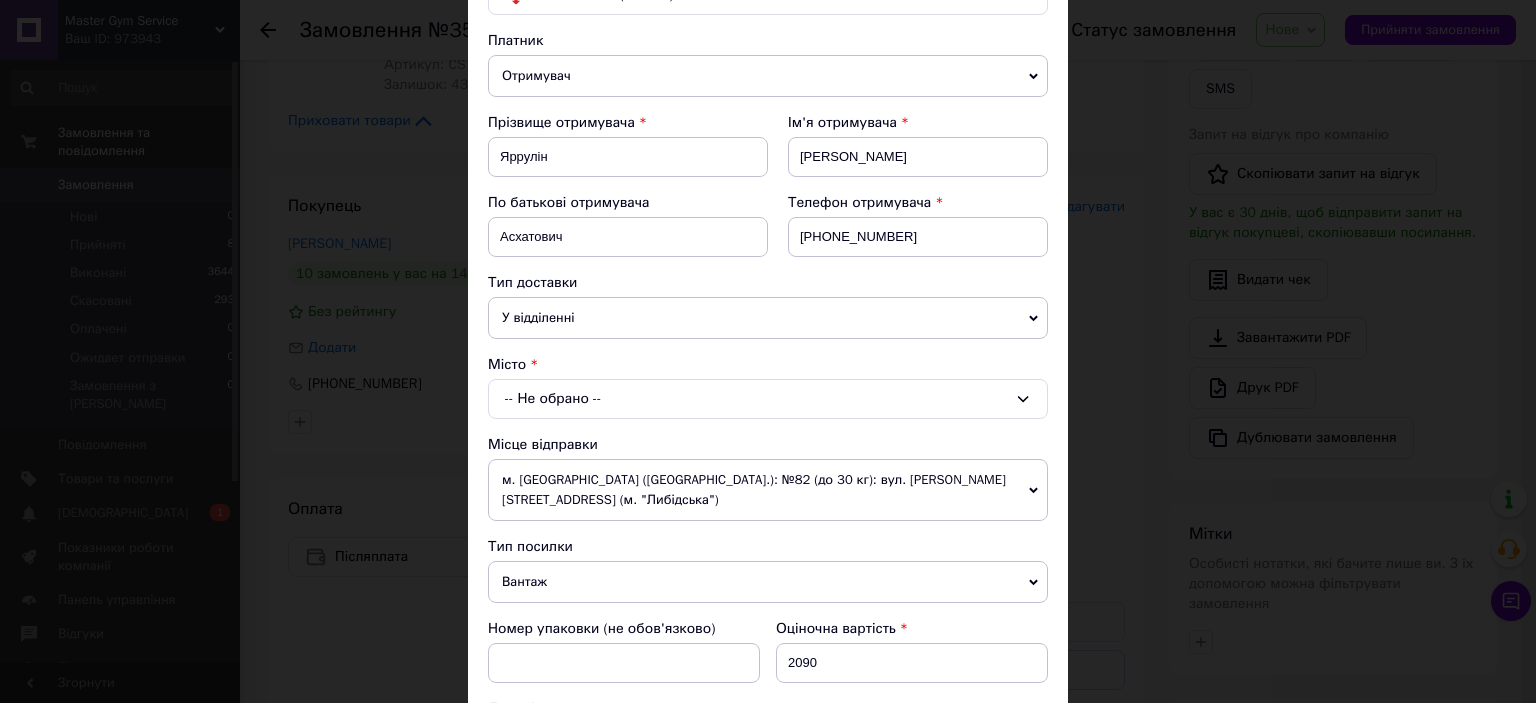 click on "-- Не обрано --" at bounding box center [768, 399] 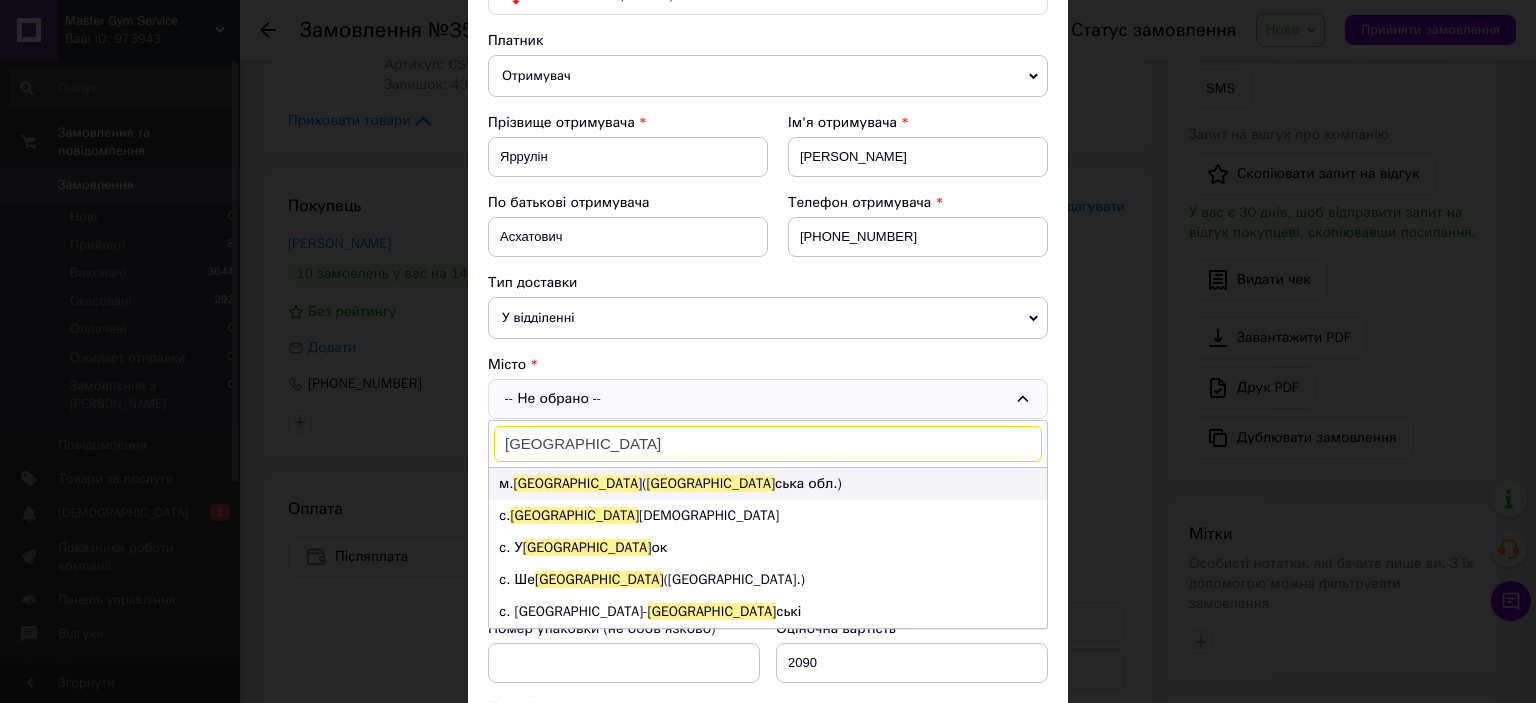 type on "Львів" 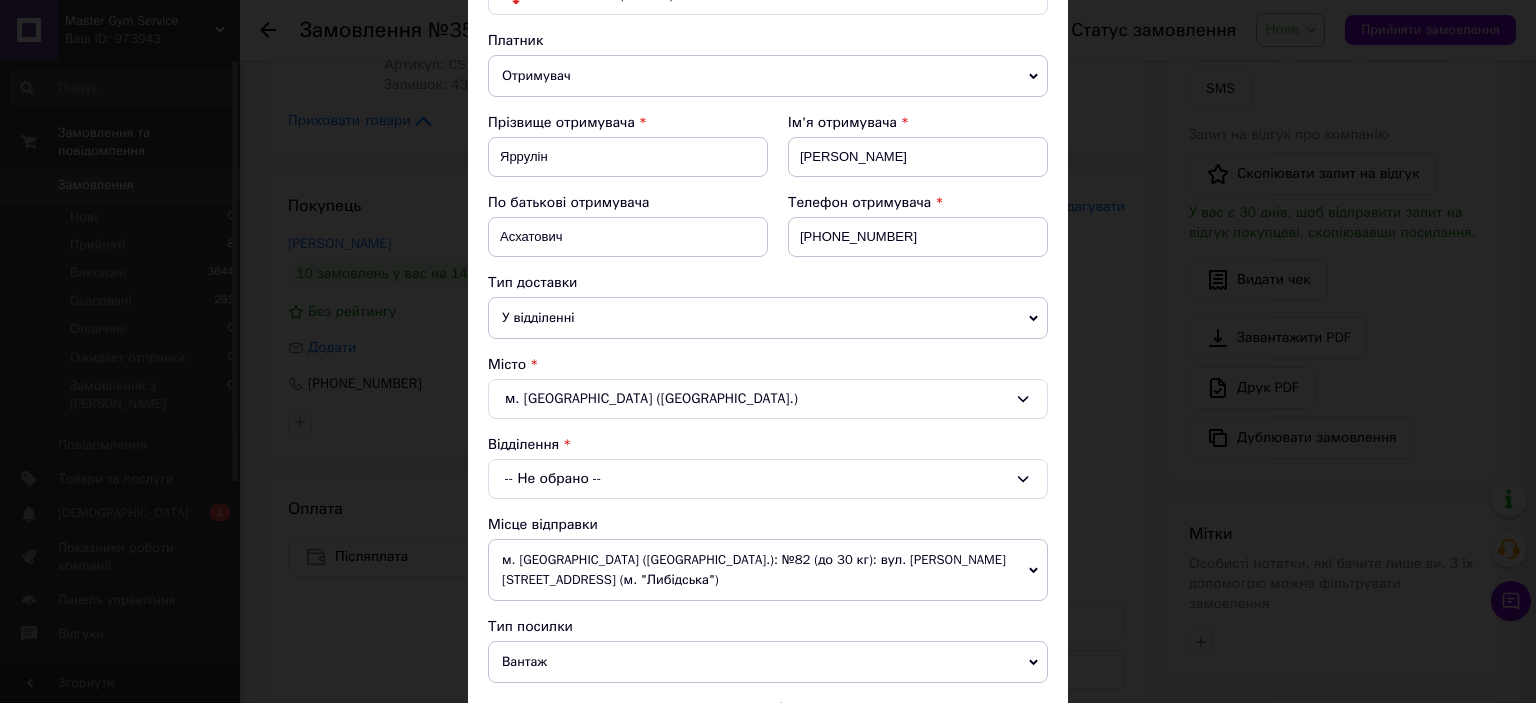 click on "-- Не обрано --" at bounding box center (768, 479) 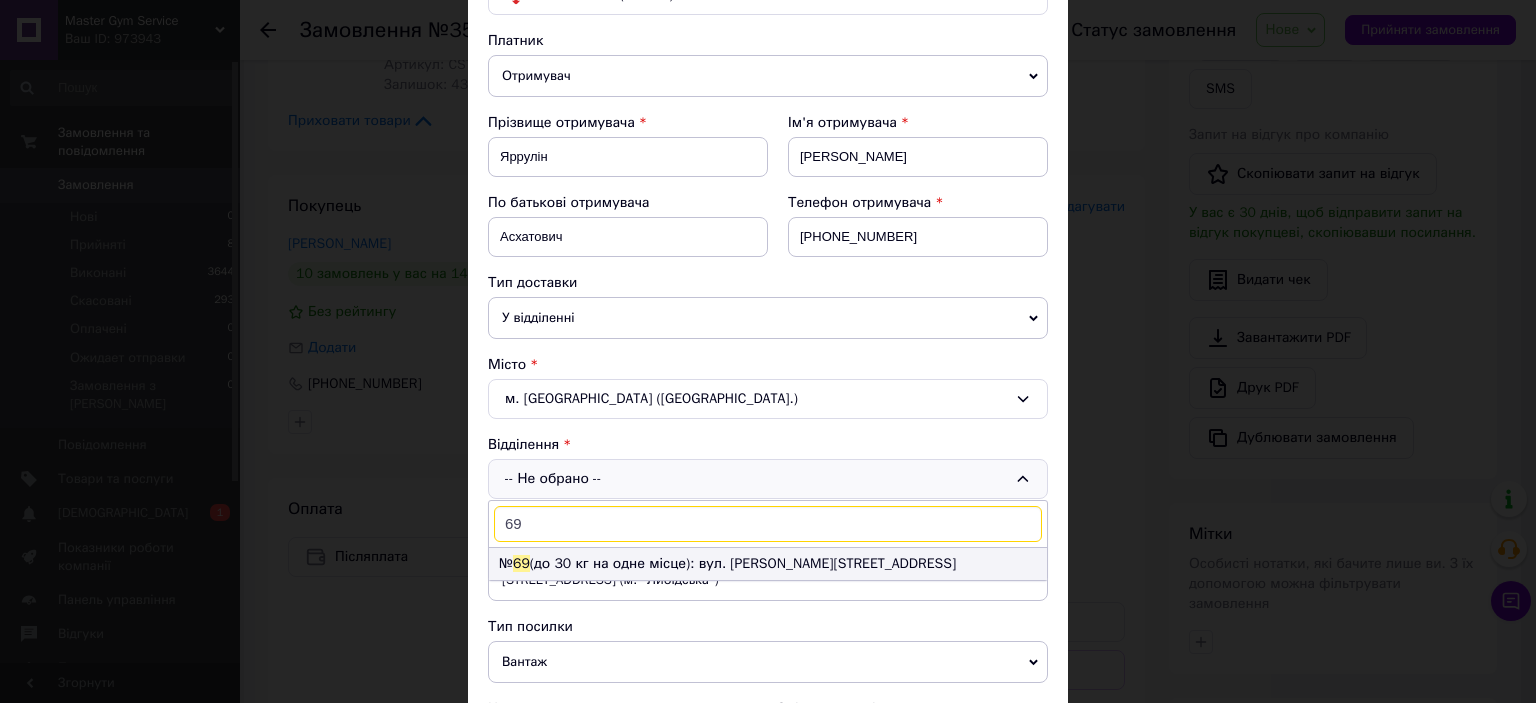 type on "69" 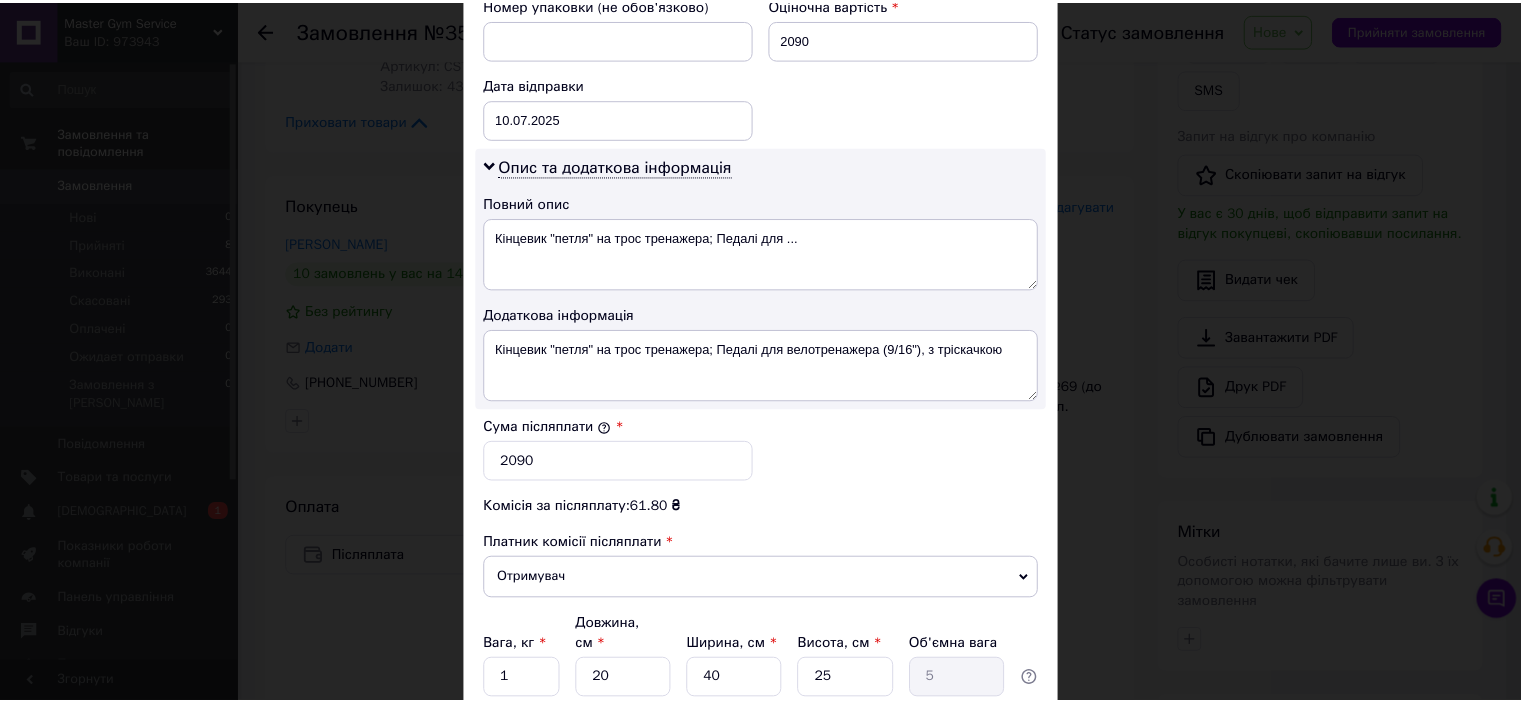 scroll, scrollTop: 1000, scrollLeft: 0, axis: vertical 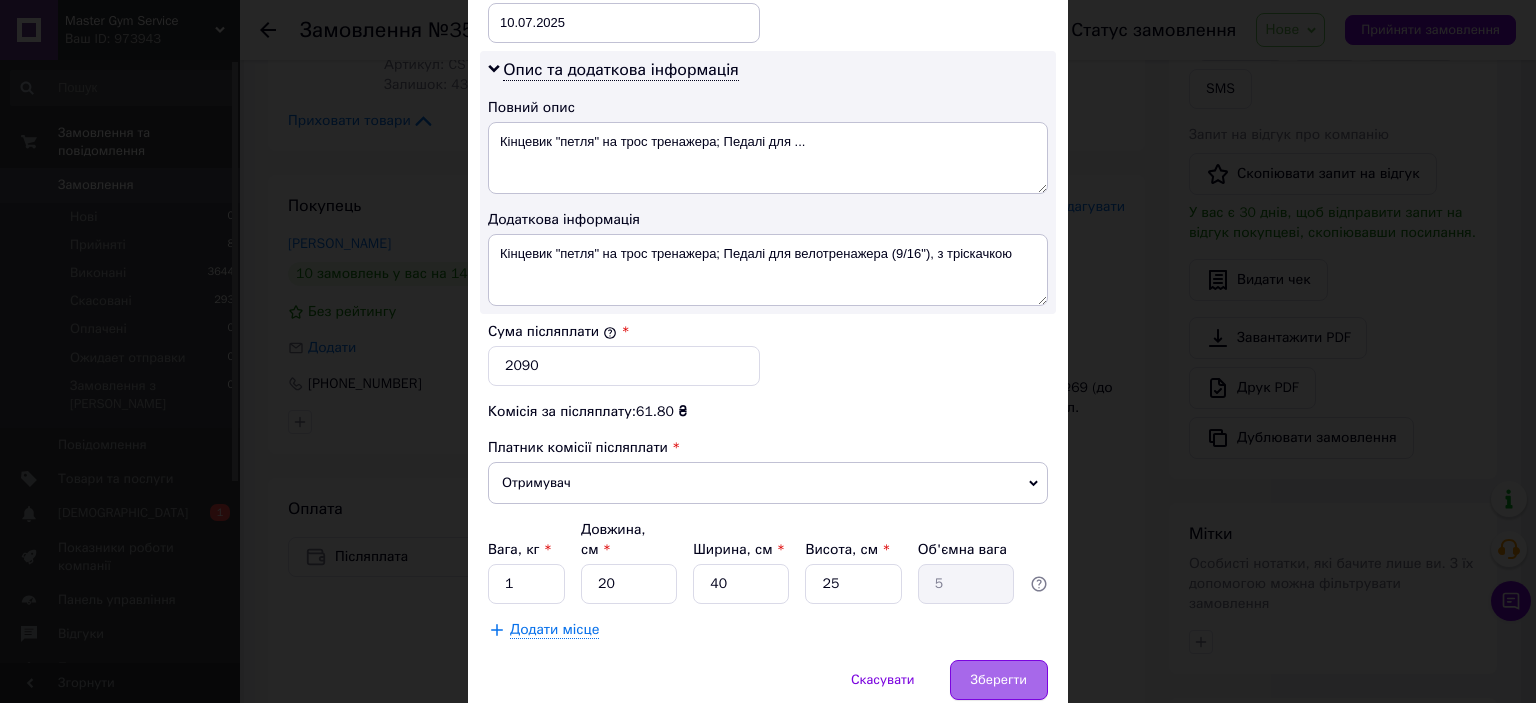 click on "Зберегти" at bounding box center [999, 680] 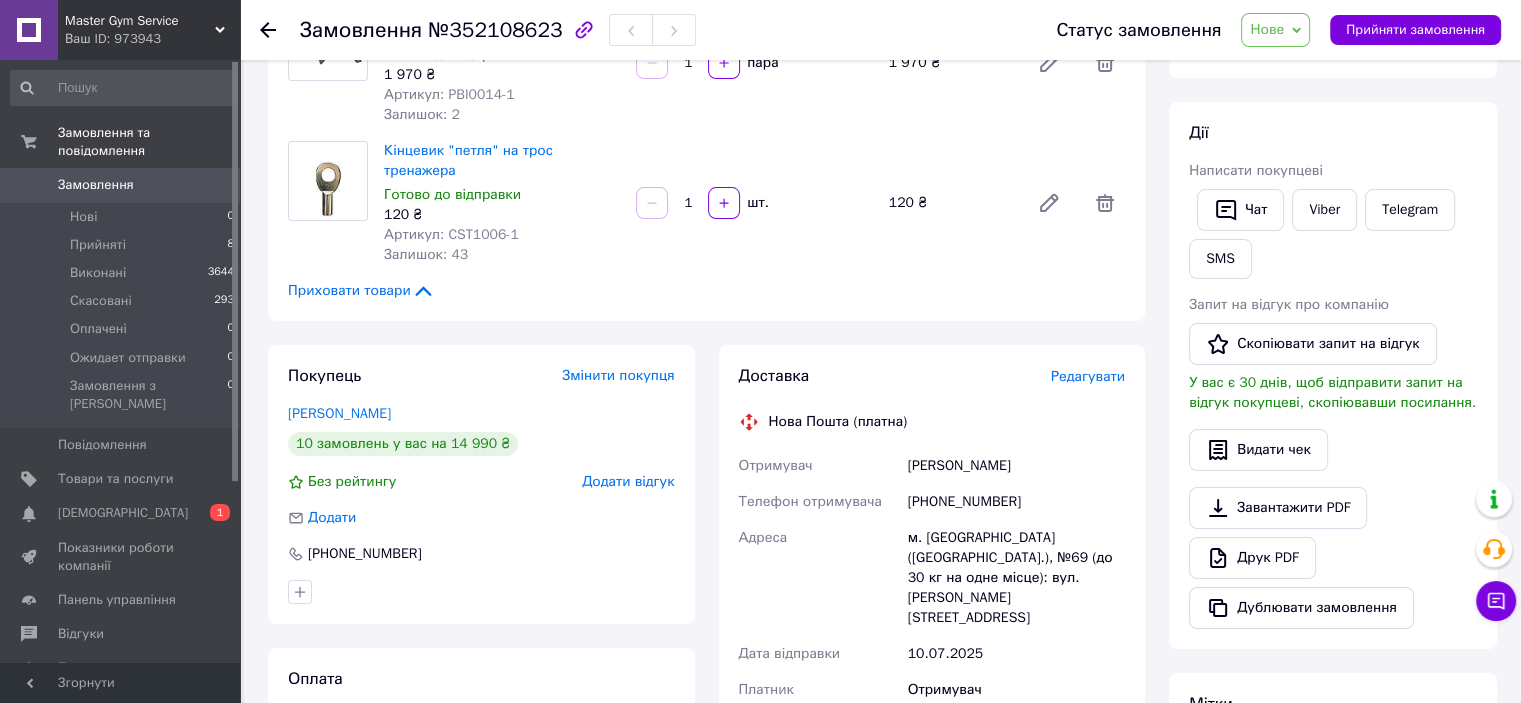 scroll, scrollTop: 0, scrollLeft: 0, axis: both 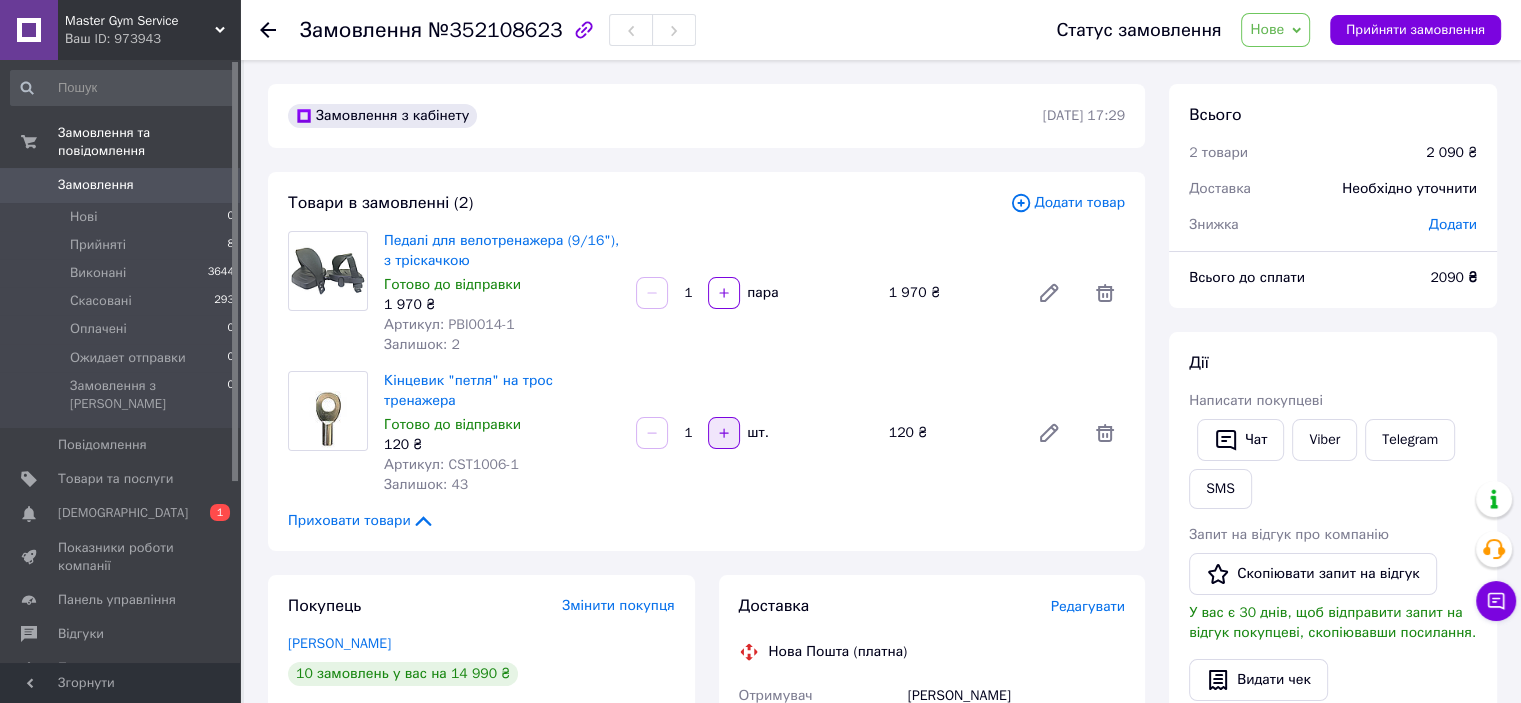 click 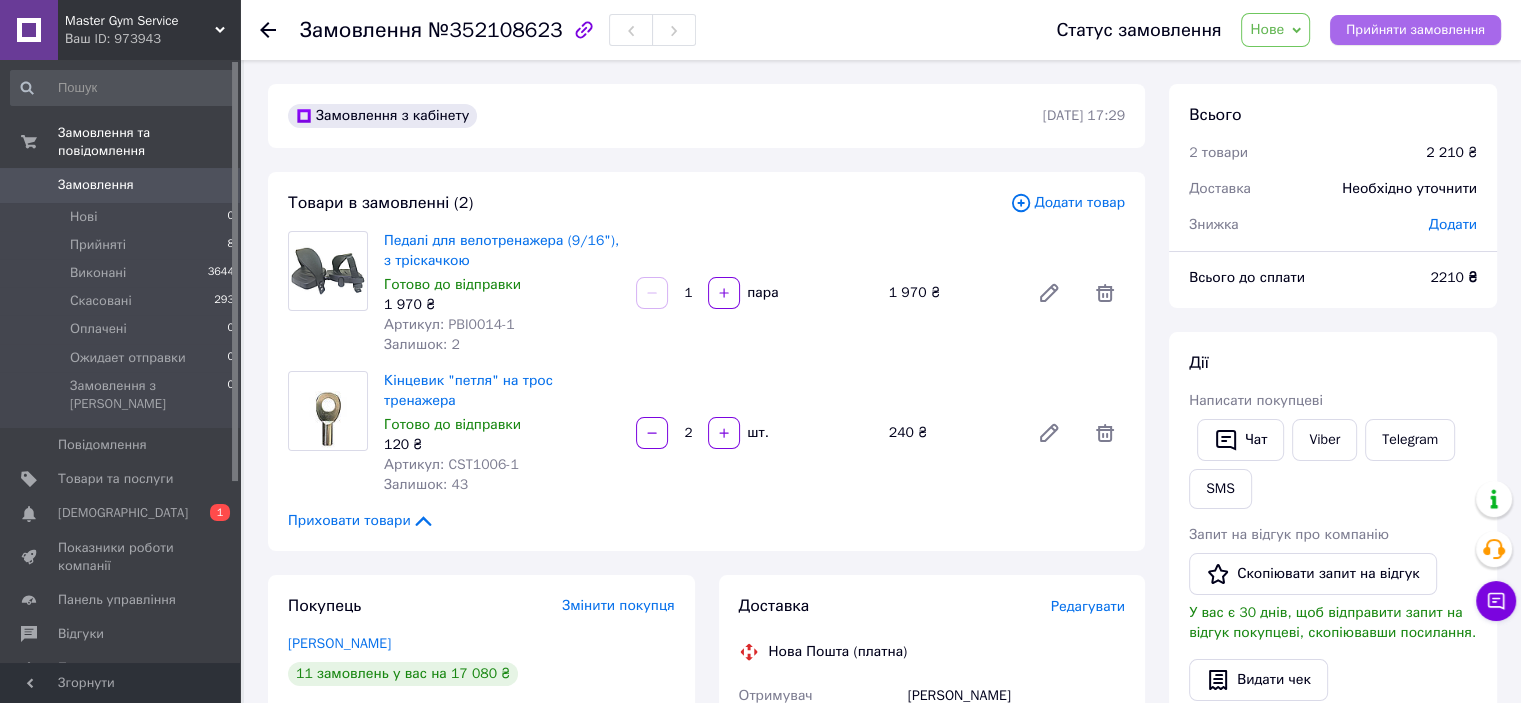 click on "Прийняти замовлення" at bounding box center (1415, 30) 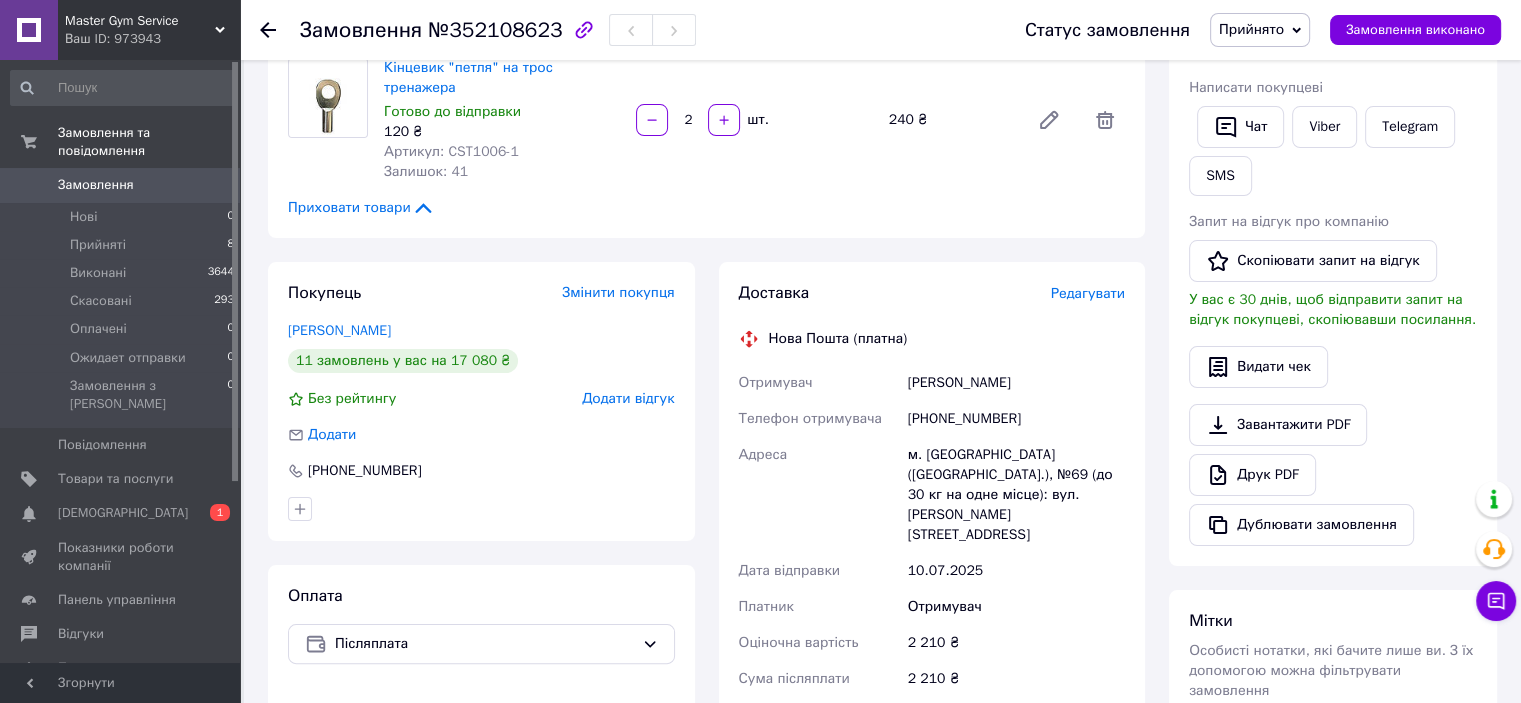 scroll, scrollTop: 400, scrollLeft: 0, axis: vertical 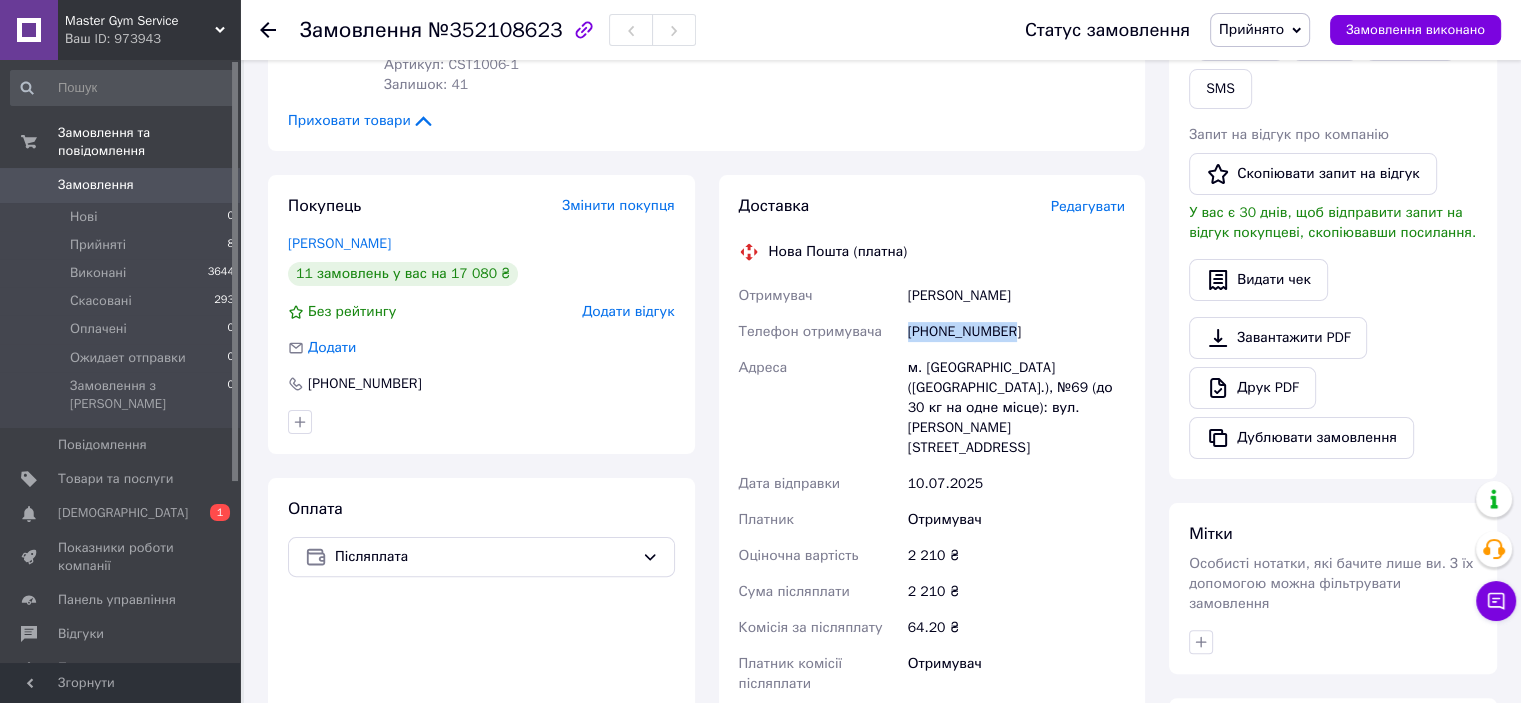 drag, startPoint x: 1022, startPoint y: 318, endPoint x: 905, endPoint y: 315, distance: 117.03845 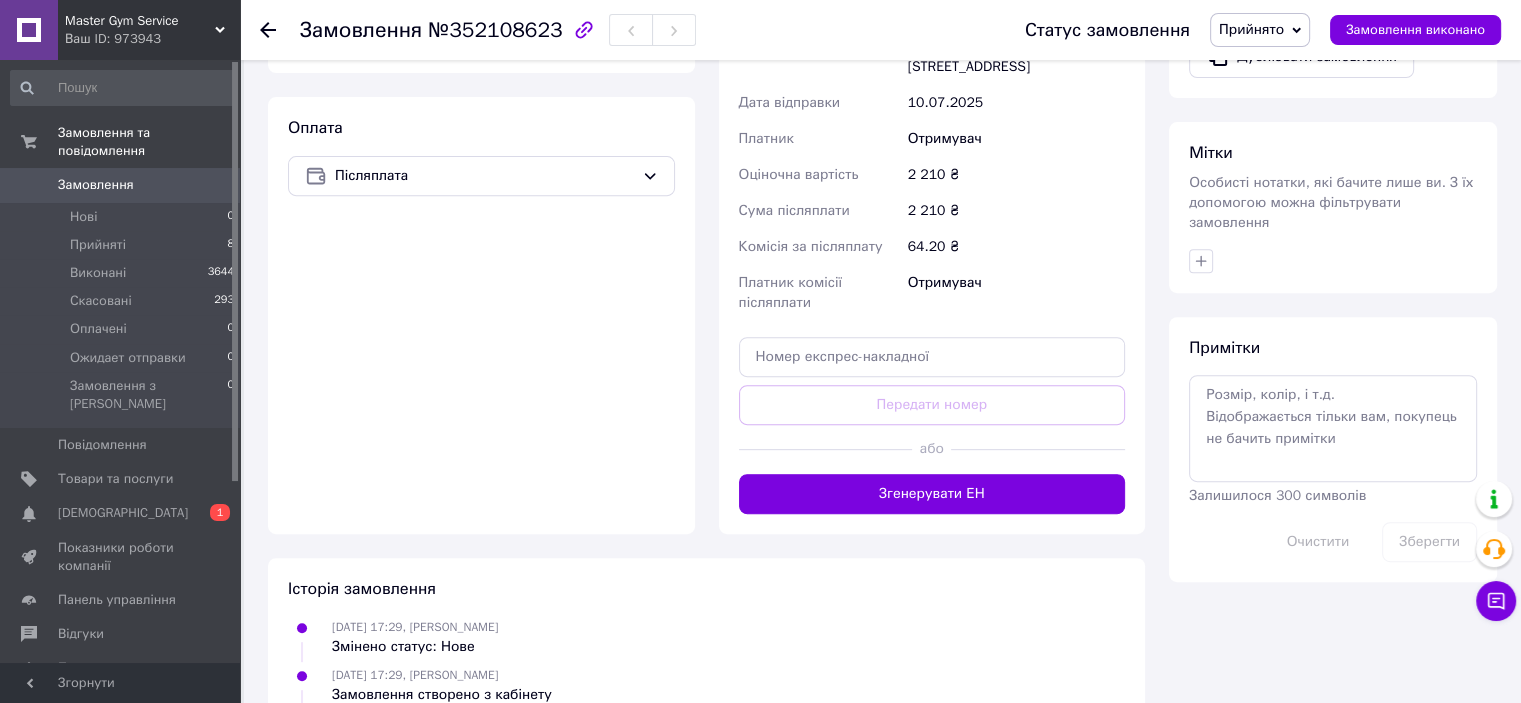 scroll, scrollTop: 800, scrollLeft: 0, axis: vertical 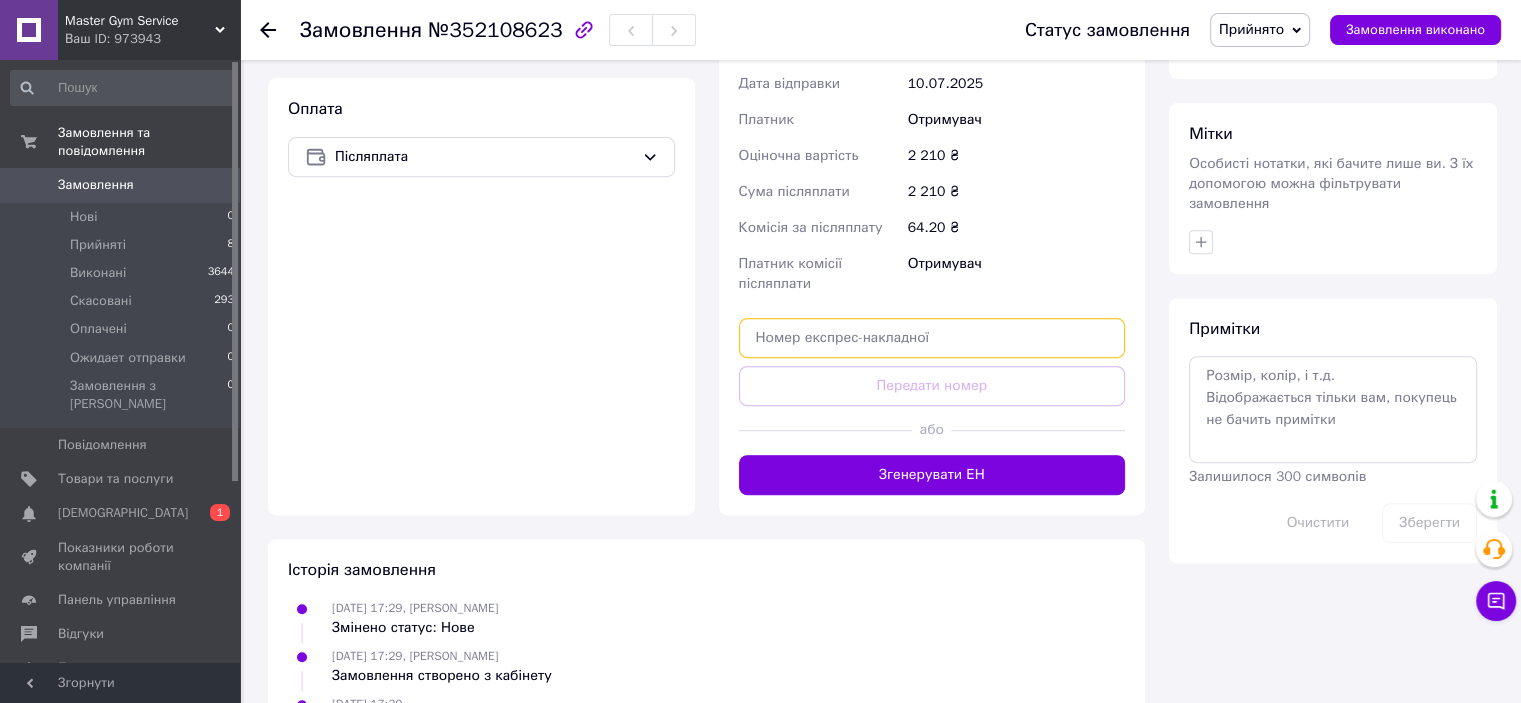 click at bounding box center (932, 338) 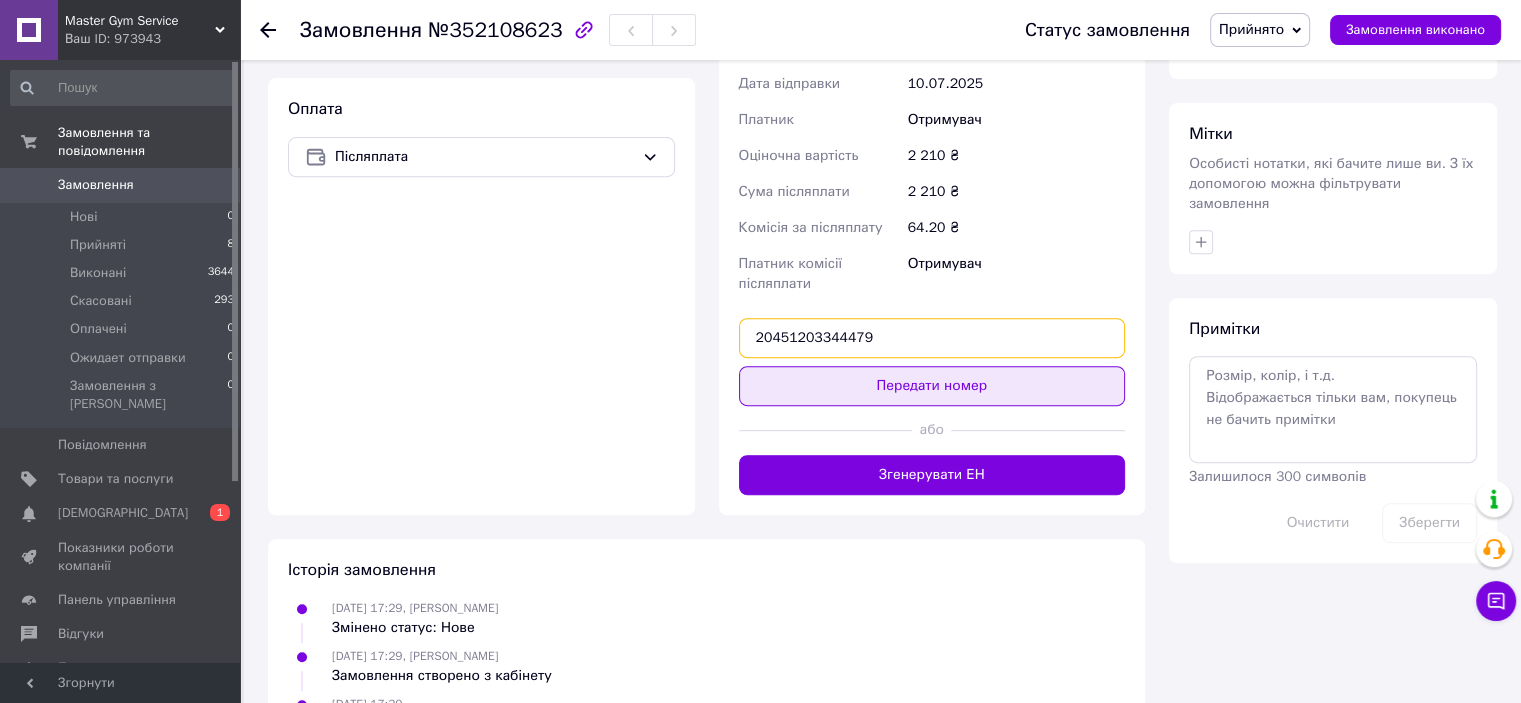 type on "20451203344479" 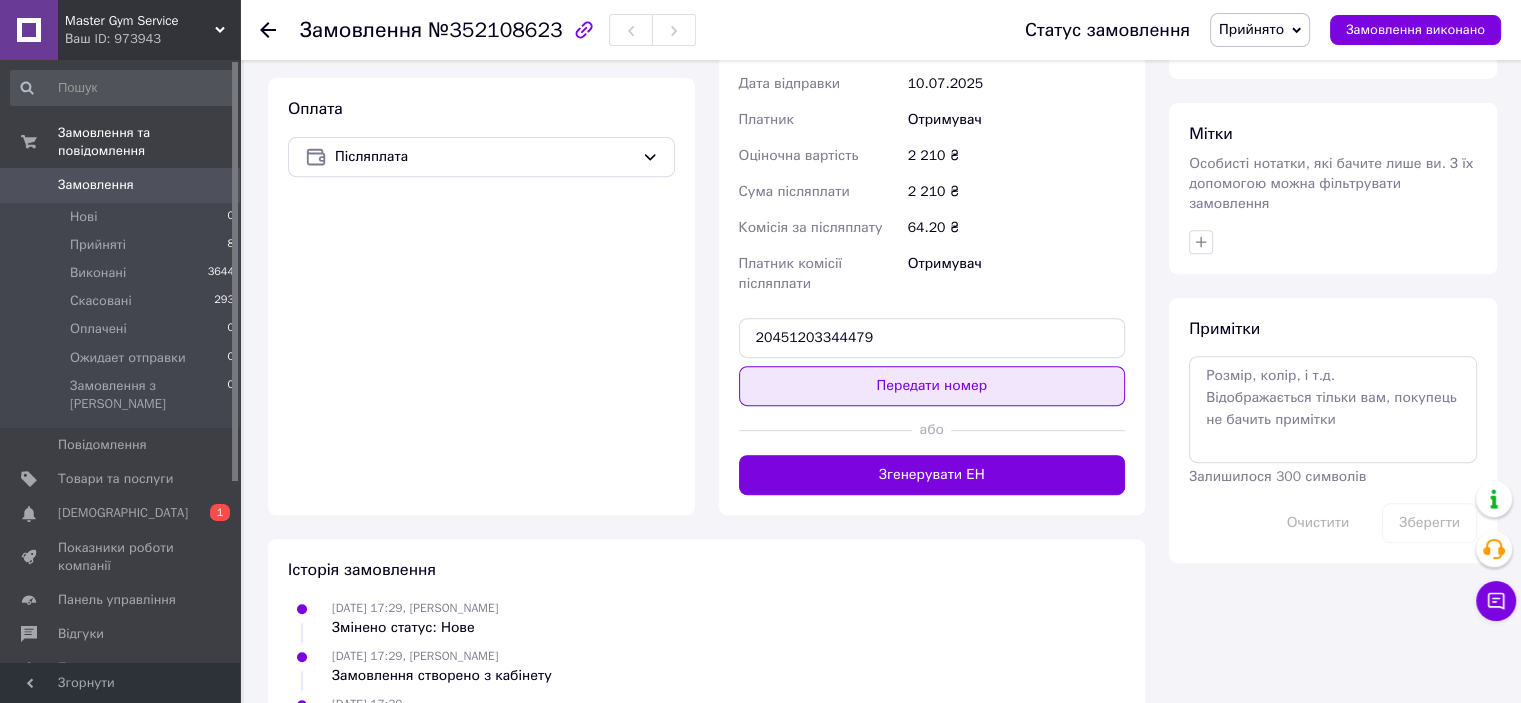click on "Передати номер" at bounding box center [932, 386] 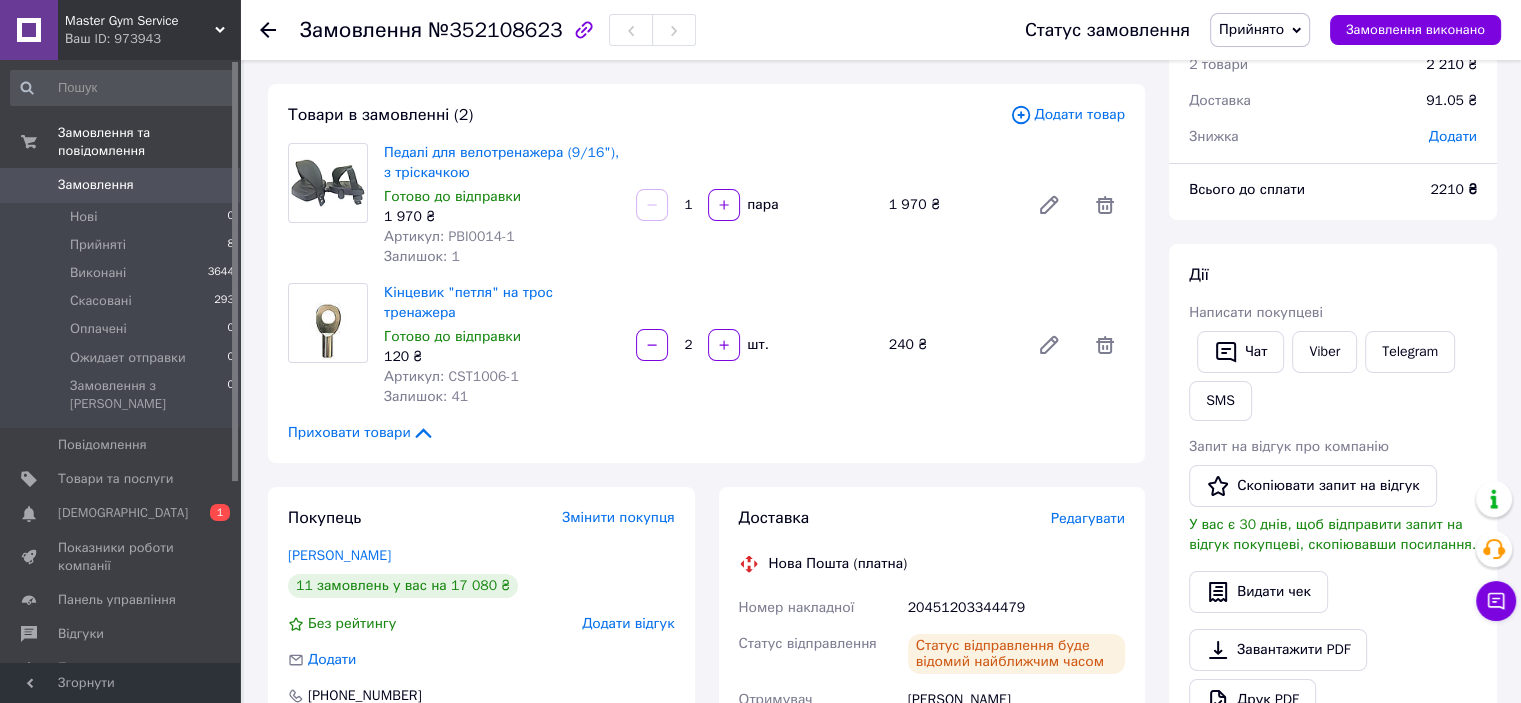 scroll, scrollTop: 0, scrollLeft: 0, axis: both 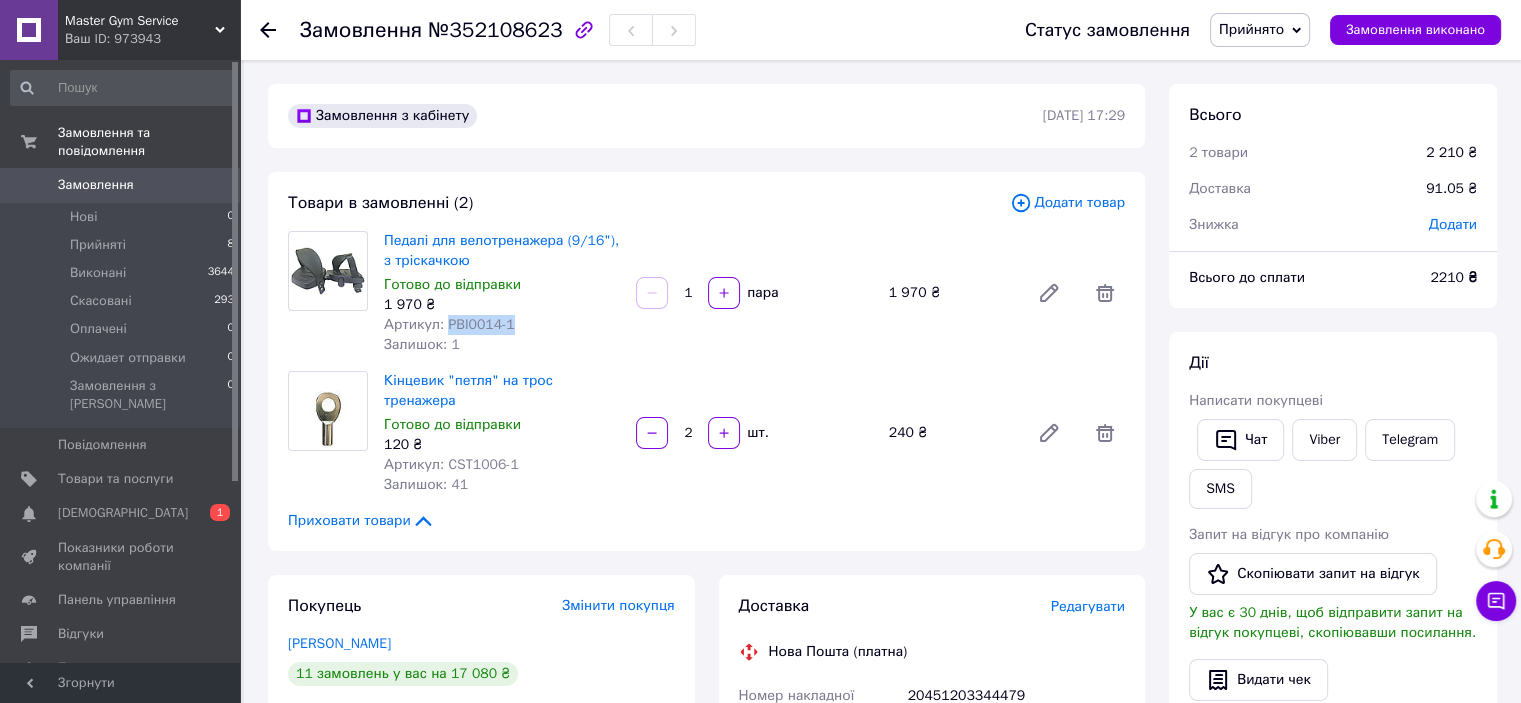 drag, startPoint x: 506, startPoint y: 322, endPoint x: 444, endPoint y: 328, distance: 62.289646 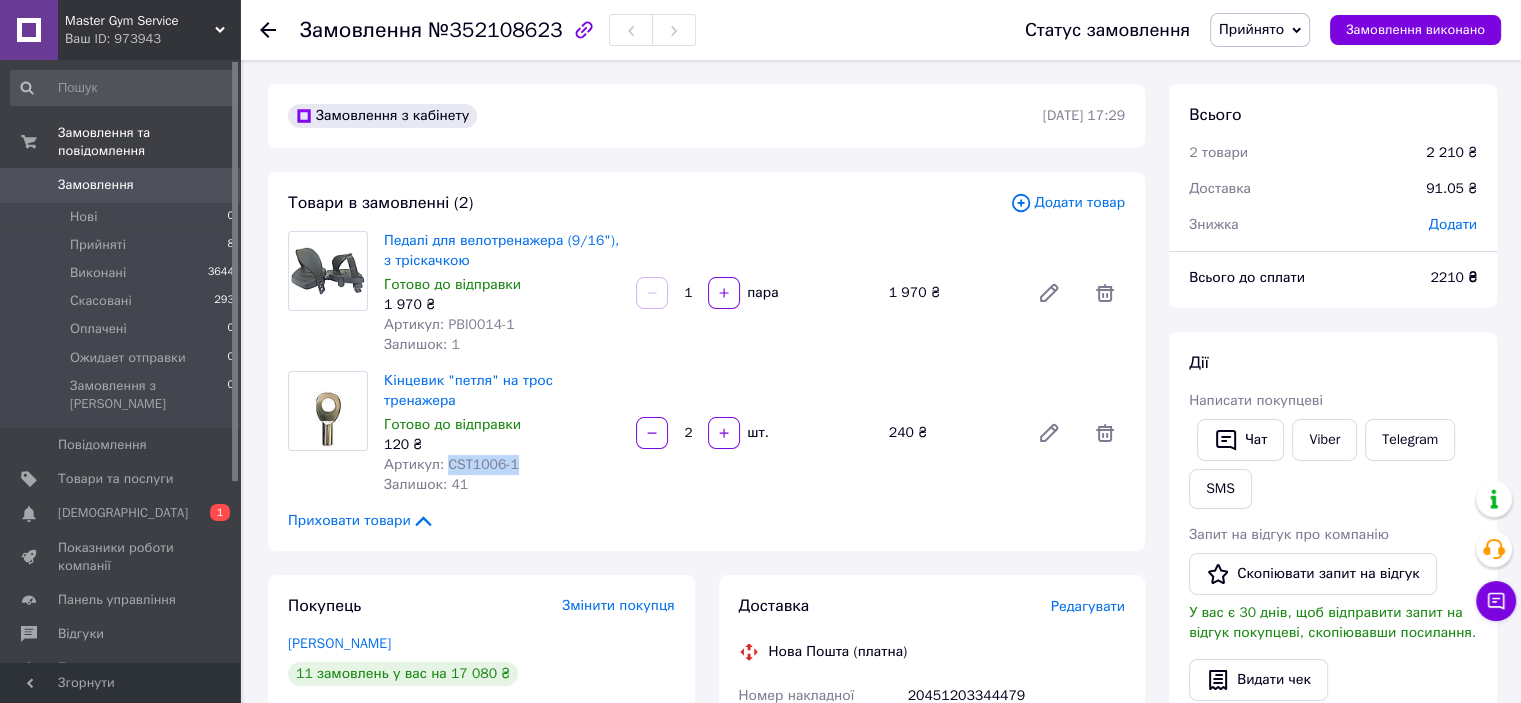 drag, startPoint x: 528, startPoint y: 440, endPoint x: 446, endPoint y: 449, distance: 82.492424 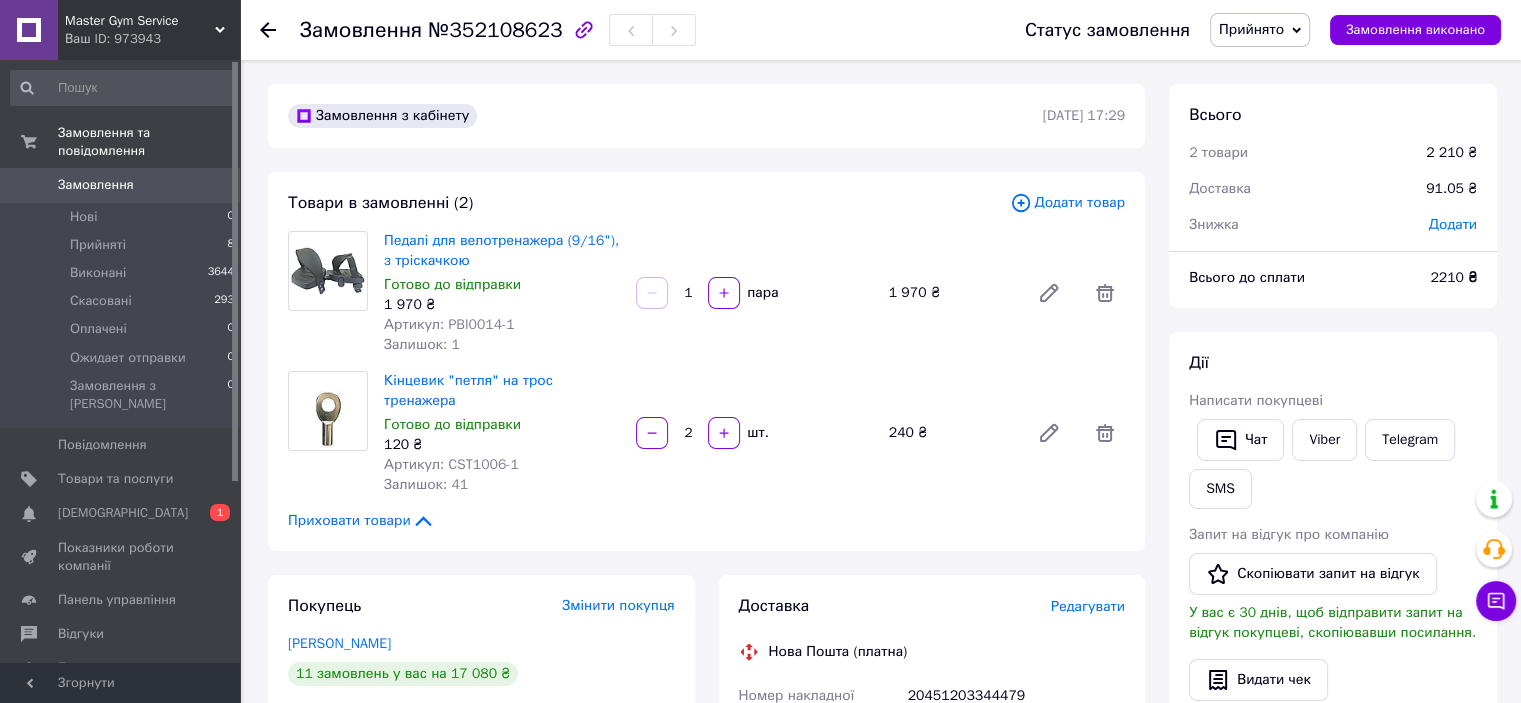 click on "20451203344479" at bounding box center (1016, 696) 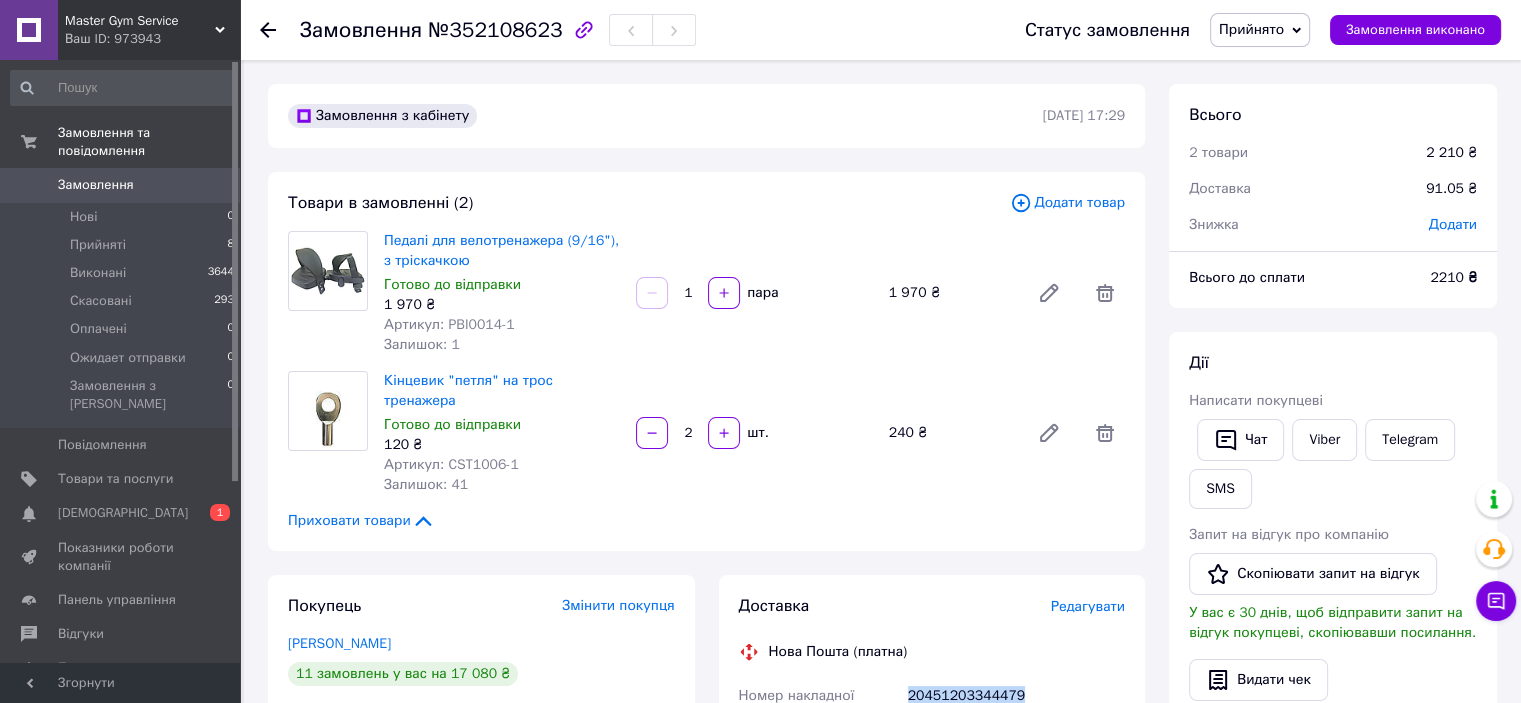 click on "20451203344479" at bounding box center (1016, 696) 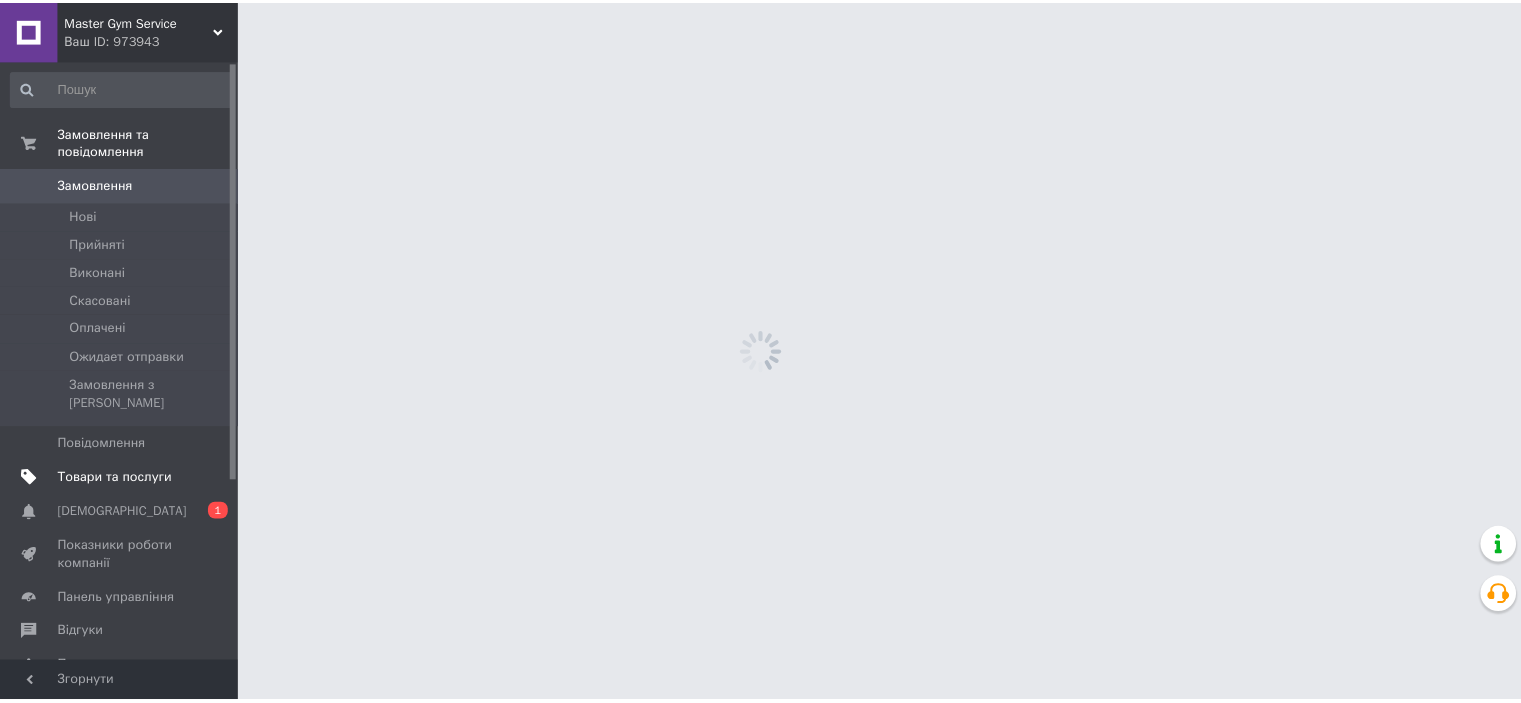 scroll, scrollTop: 0, scrollLeft: 0, axis: both 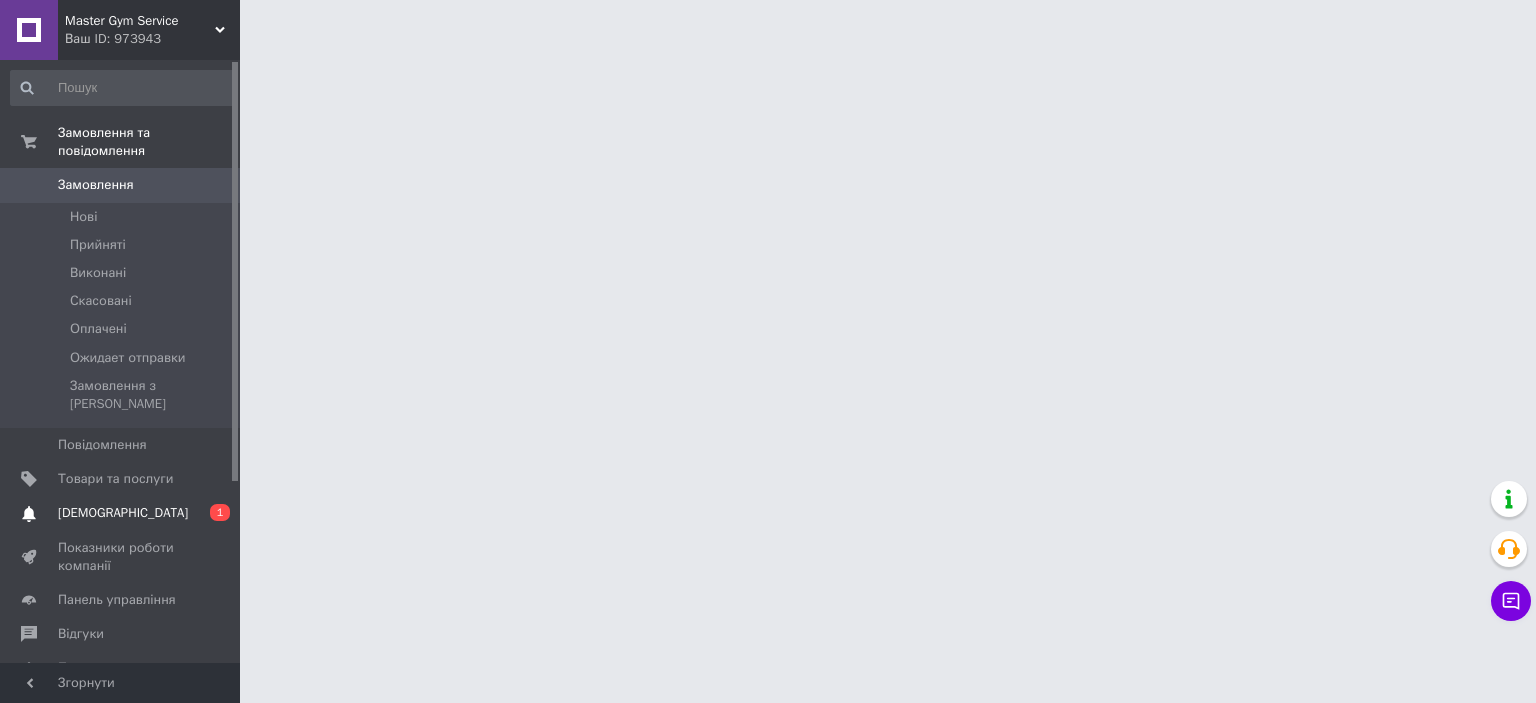 drag, startPoint x: 138, startPoint y: 480, endPoint x: 170, endPoint y: 268, distance: 214.40149 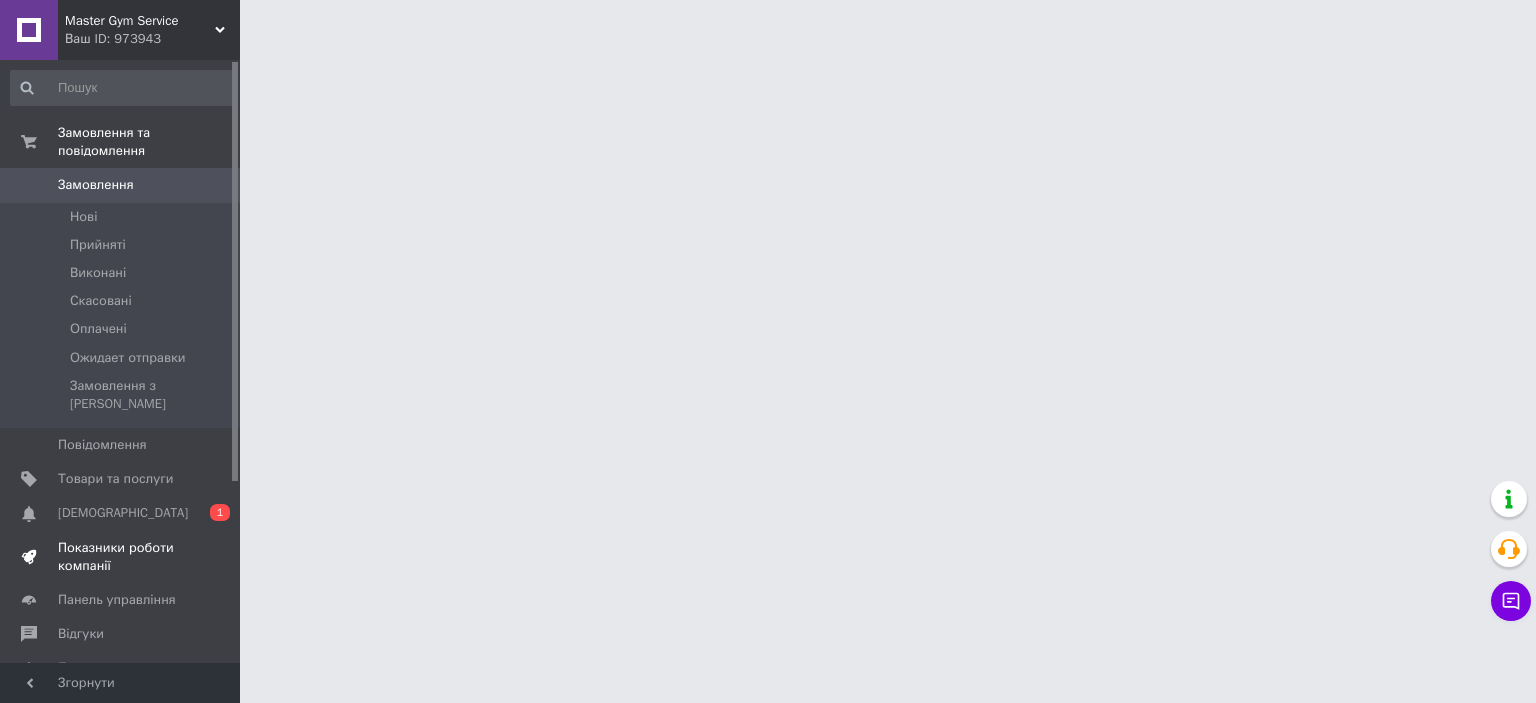 click on "[DEMOGRAPHIC_DATA]" at bounding box center [121, 513] 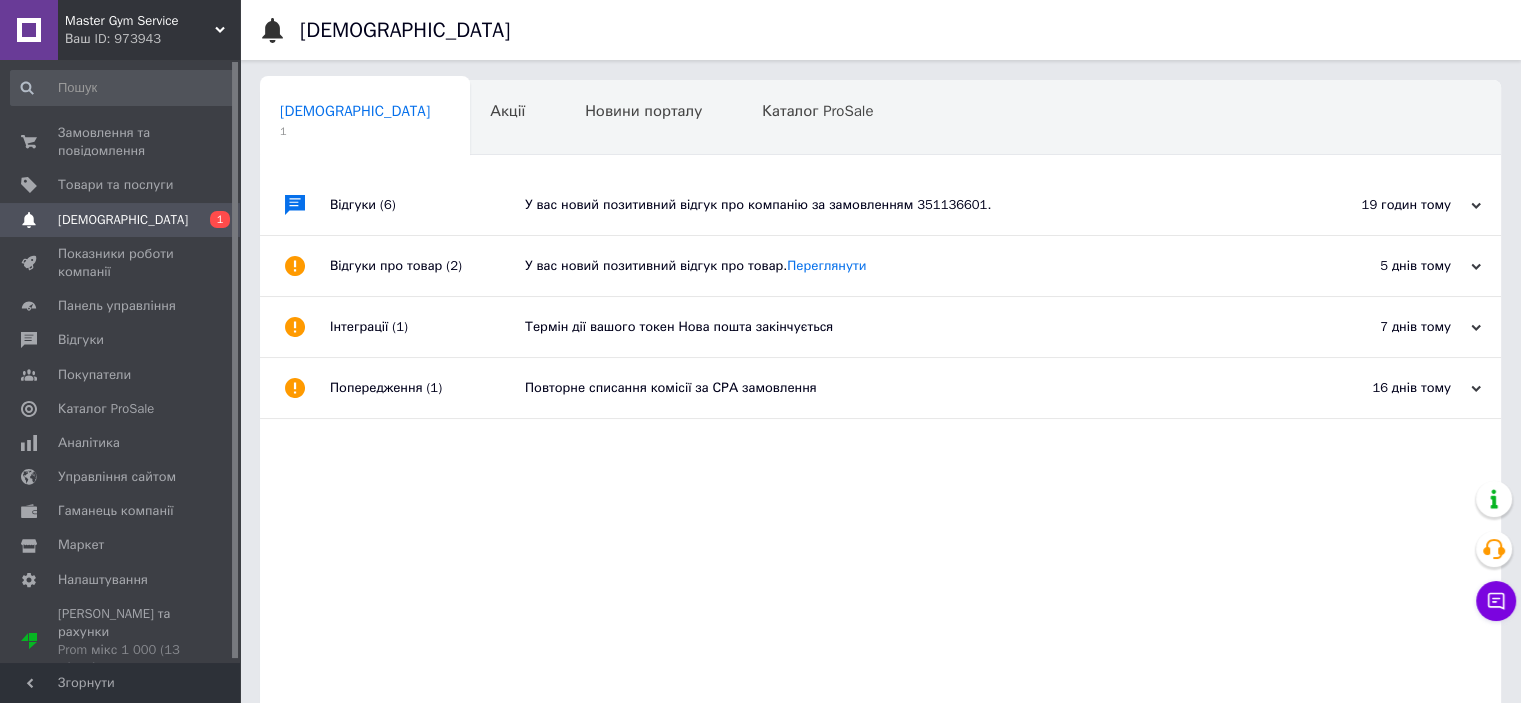 click on "У вас новий позитивний відгук про компанію за замовленням 351136601." at bounding box center (903, 205) 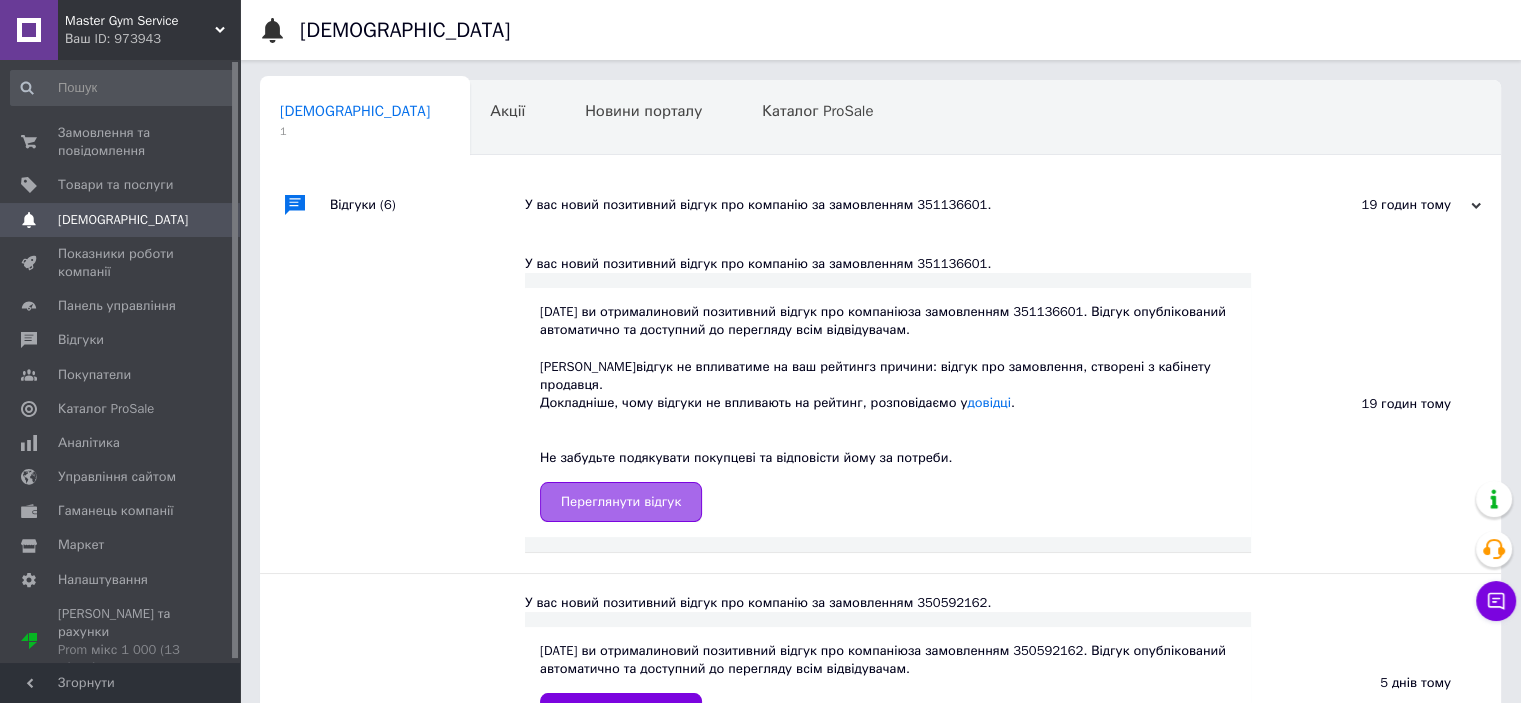 click on "Переглянути відгук" at bounding box center [621, 502] 